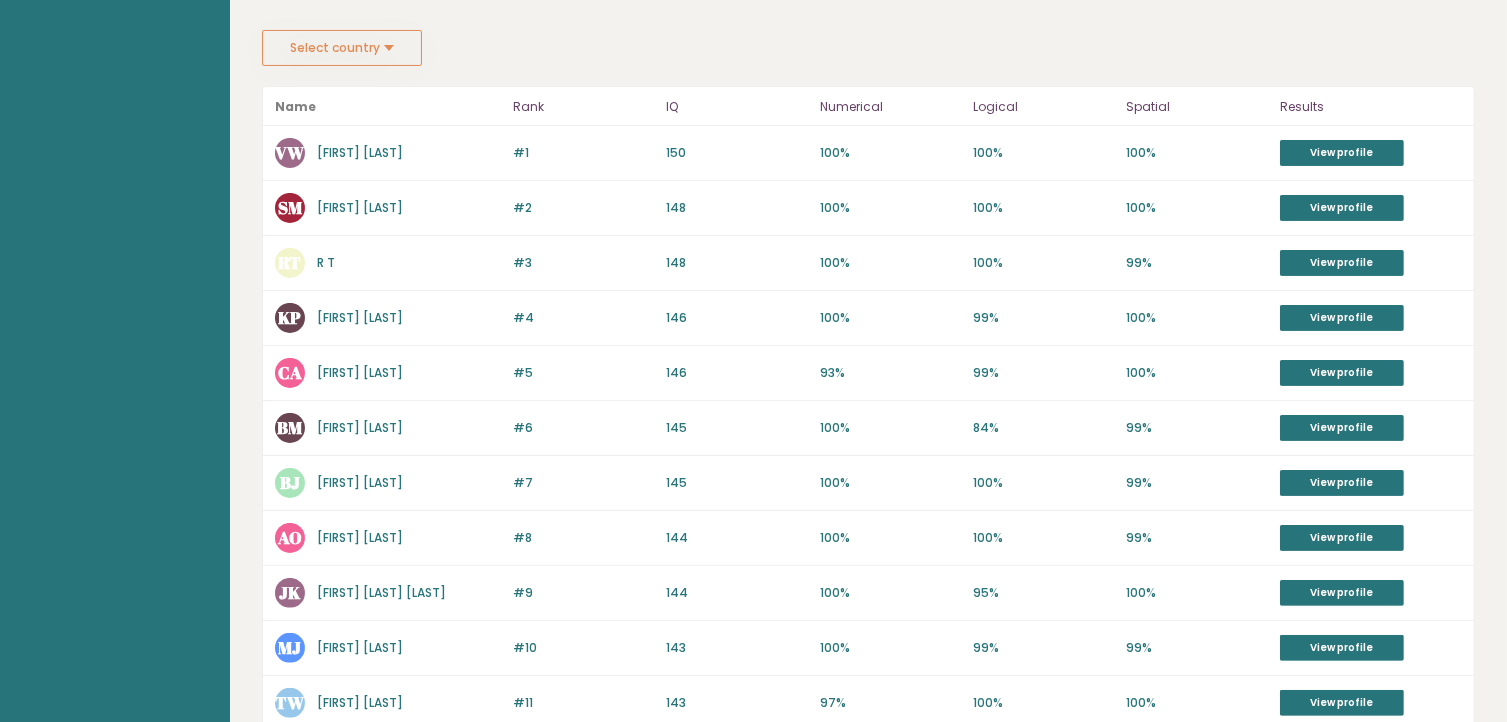 scroll, scrollTop: 340, scrollLeft: 0, axis: vertical 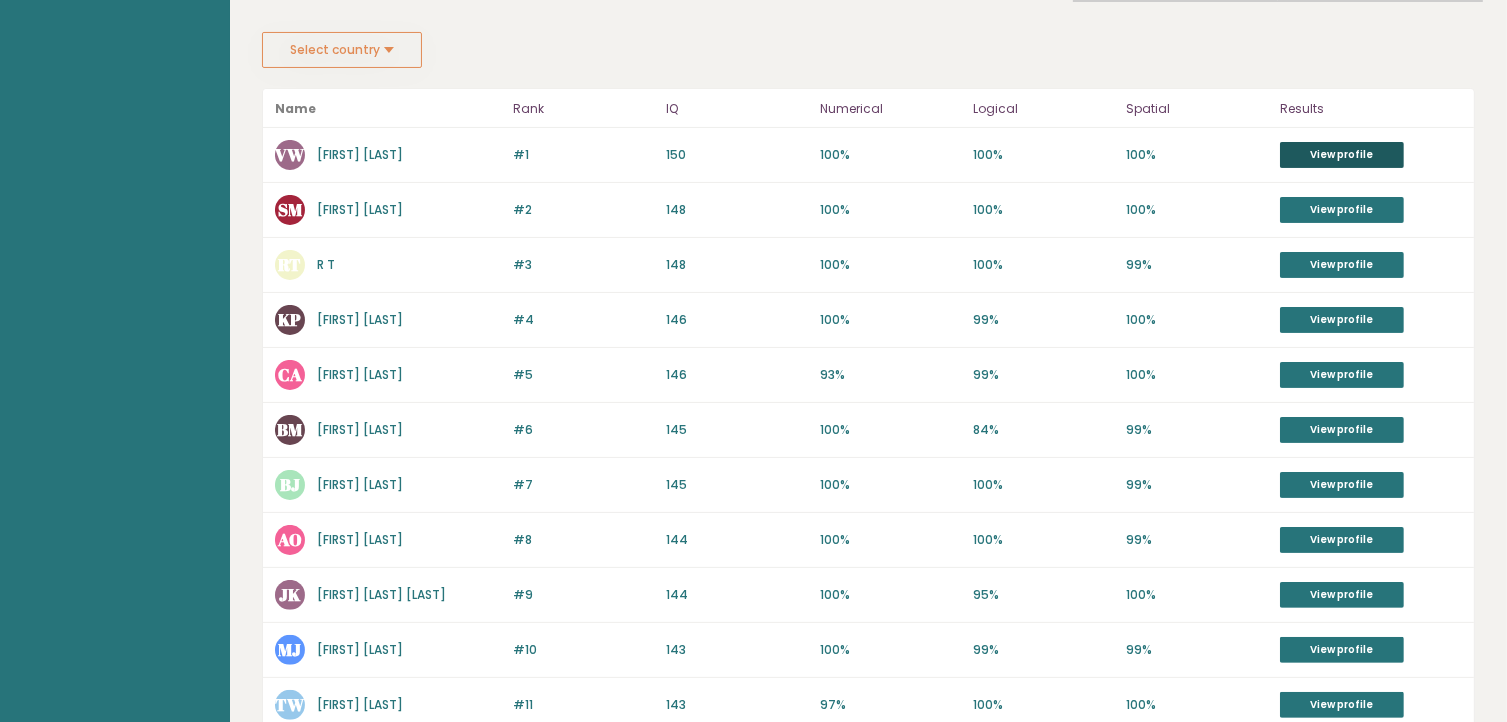 click on "View profile" at bounding box center (1342, 155) 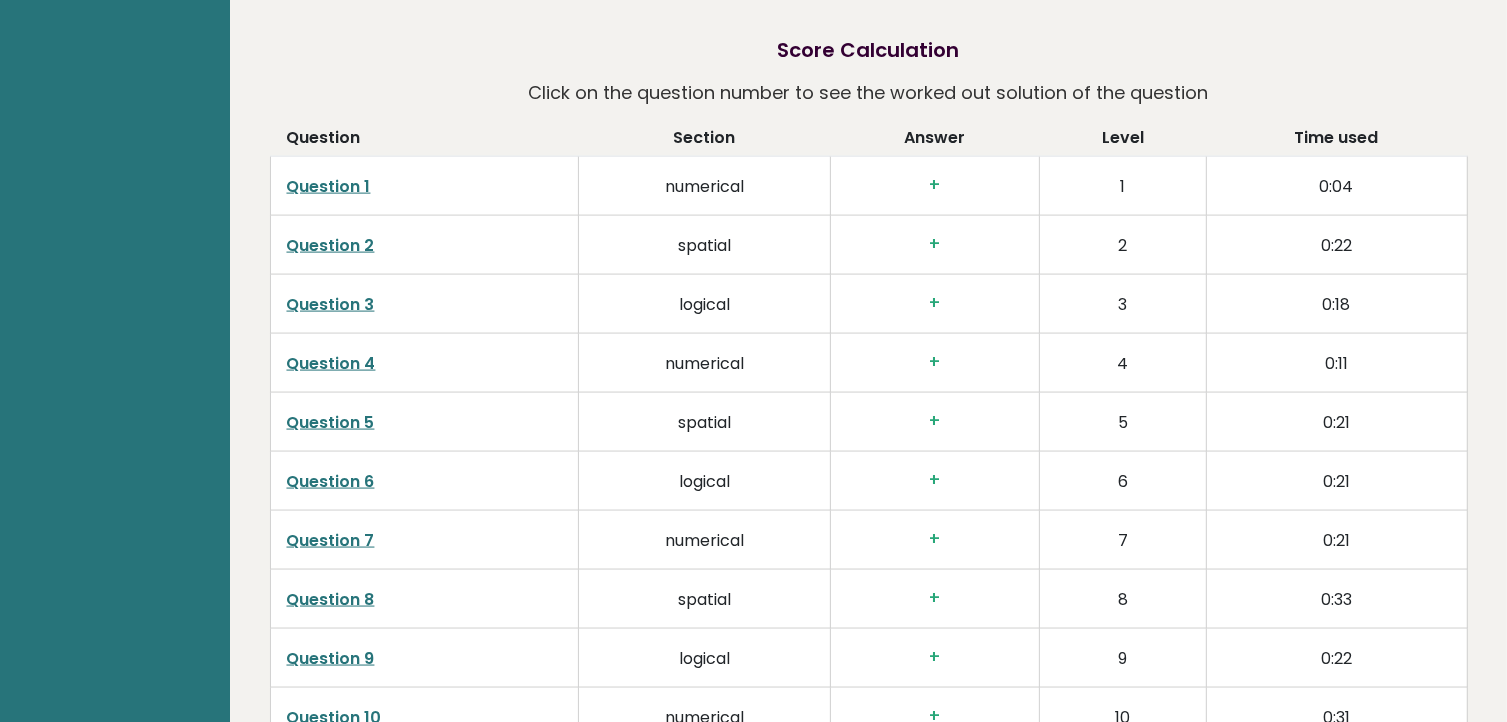 scroll, scrollTop: 2791, scrollLeft: 0, axis: vertical 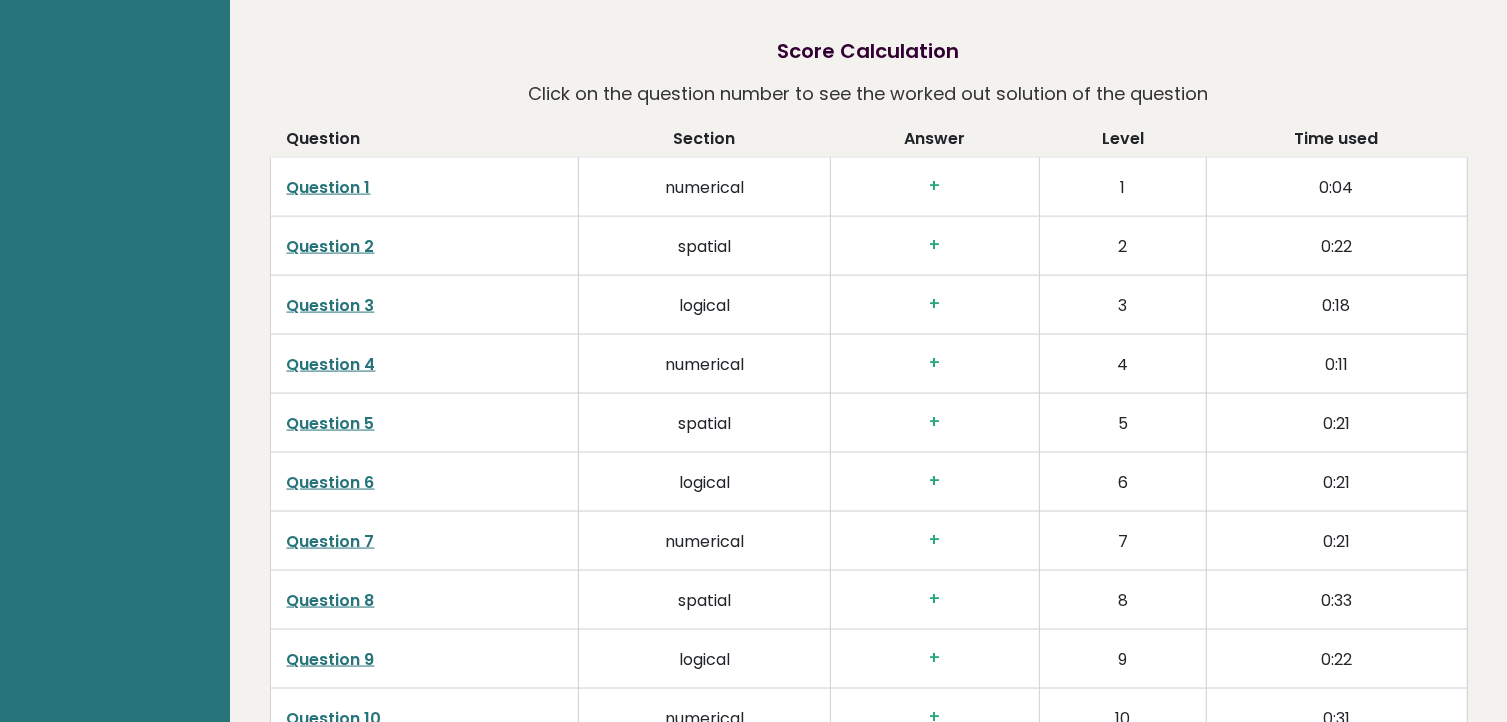 click on "Question
1" at bounding box center (329, 187) 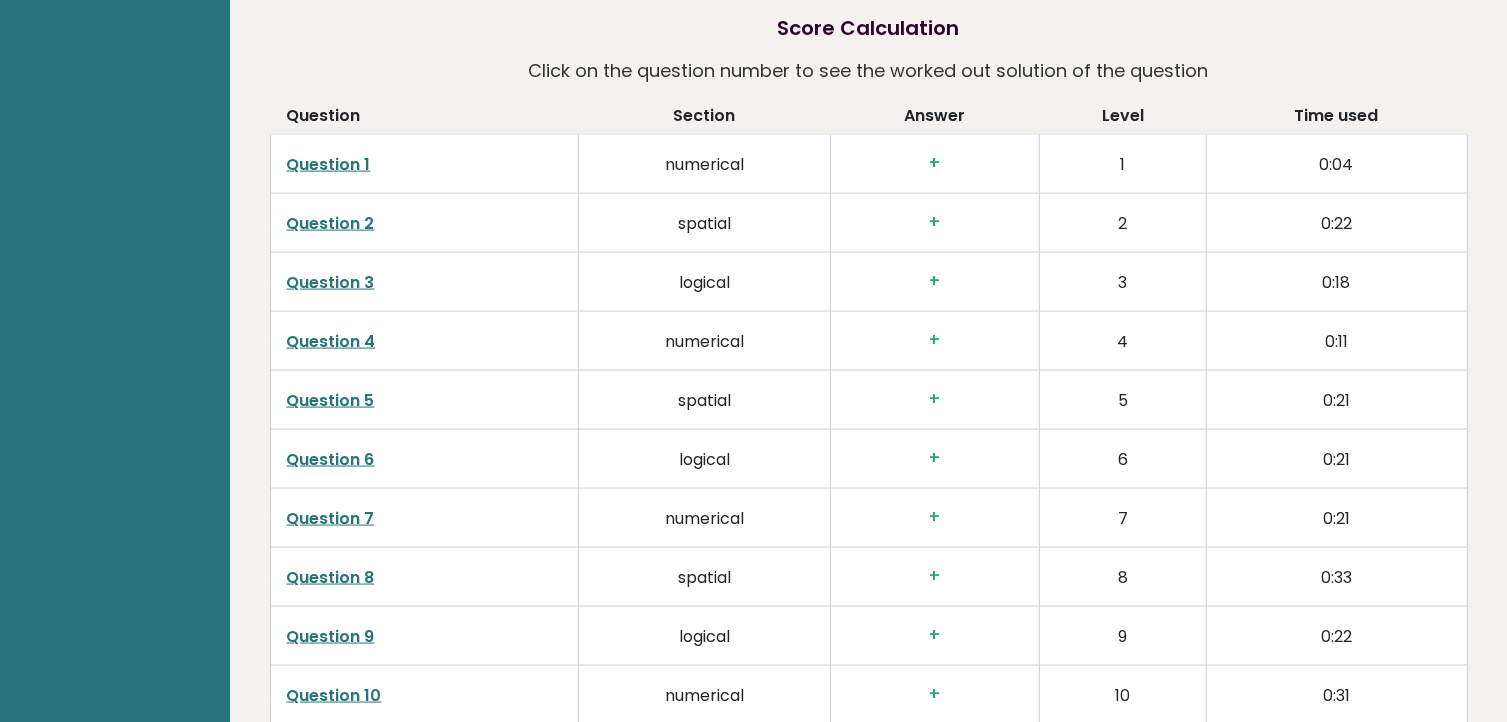 scroll, scrollTop: 2848, scrollLeft: 0, axis: vertical 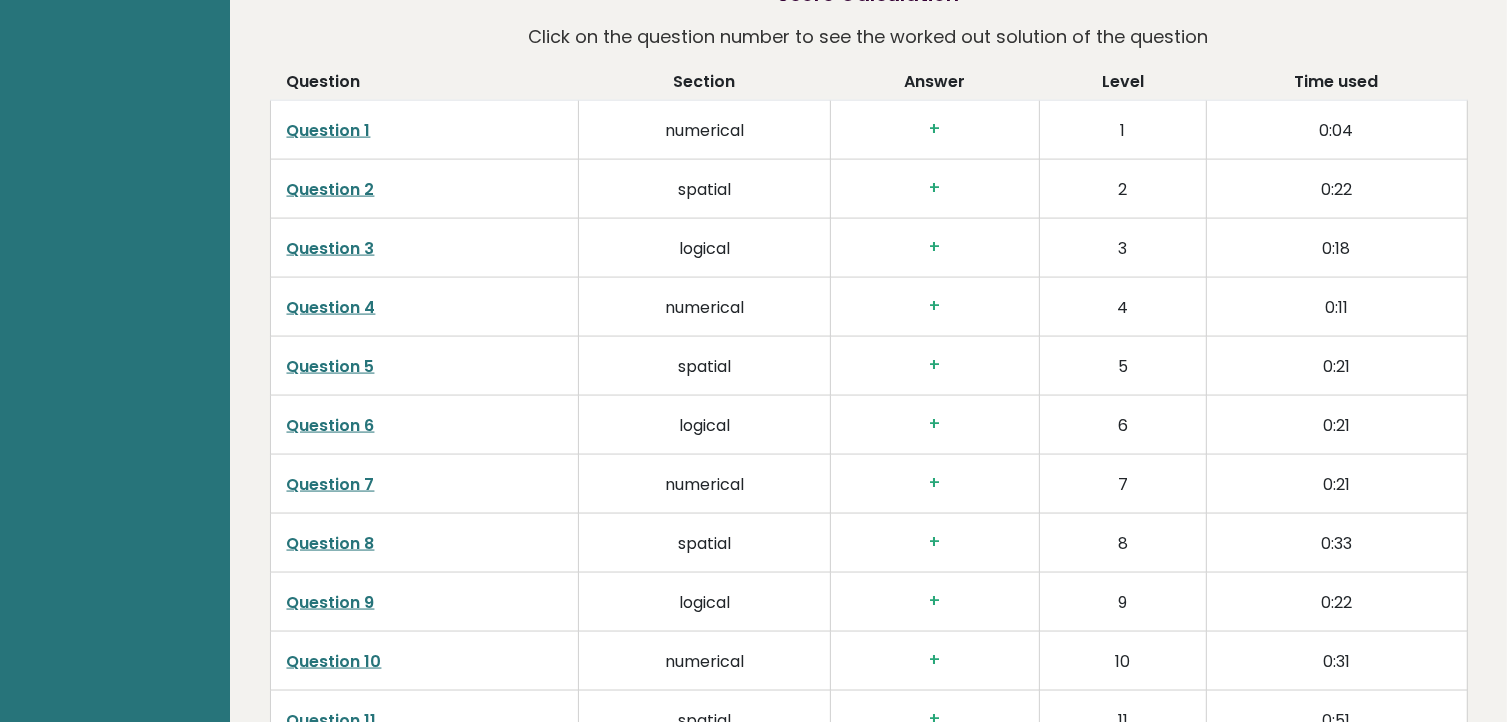 click on "Question
6" at bounding box center (331, 425) 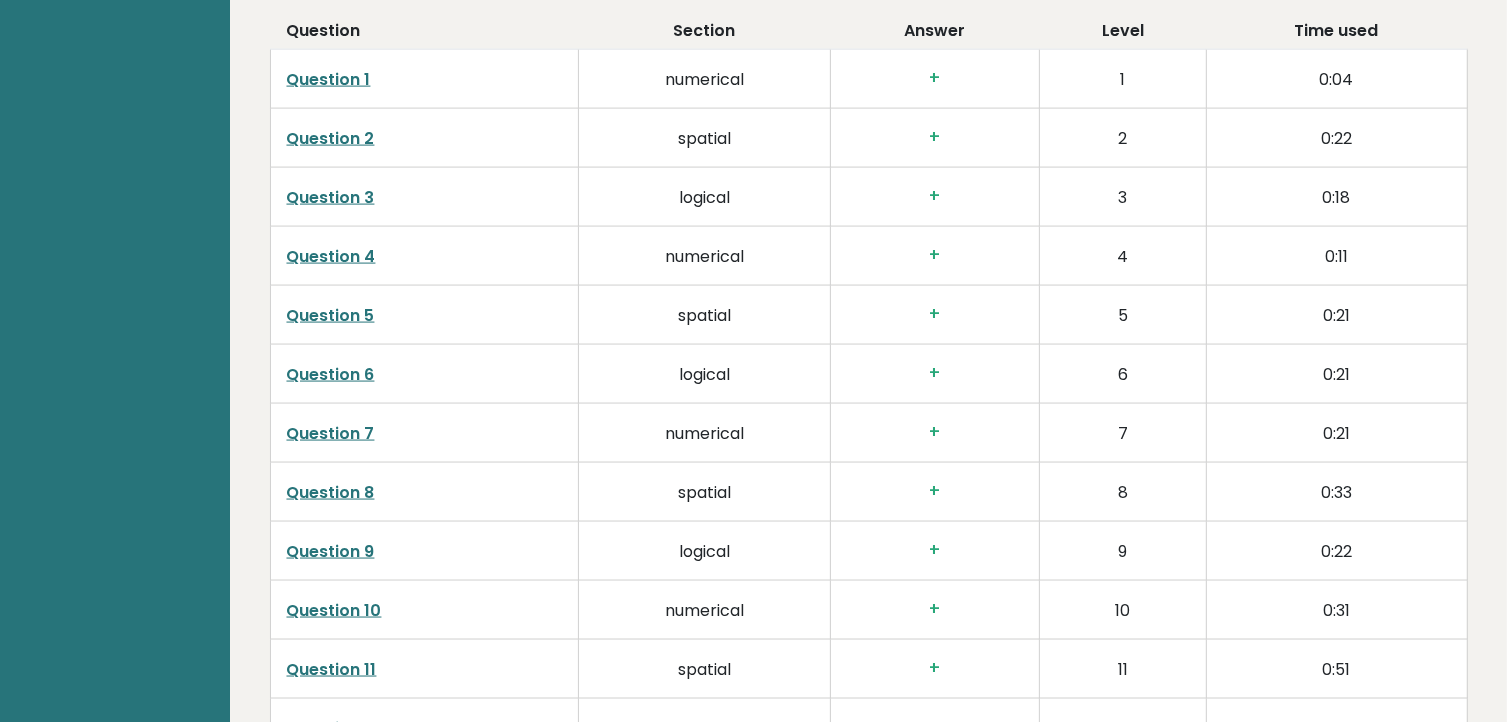 scroll, scrollTop: 2900, scrollLeft: 0, axis: vertical 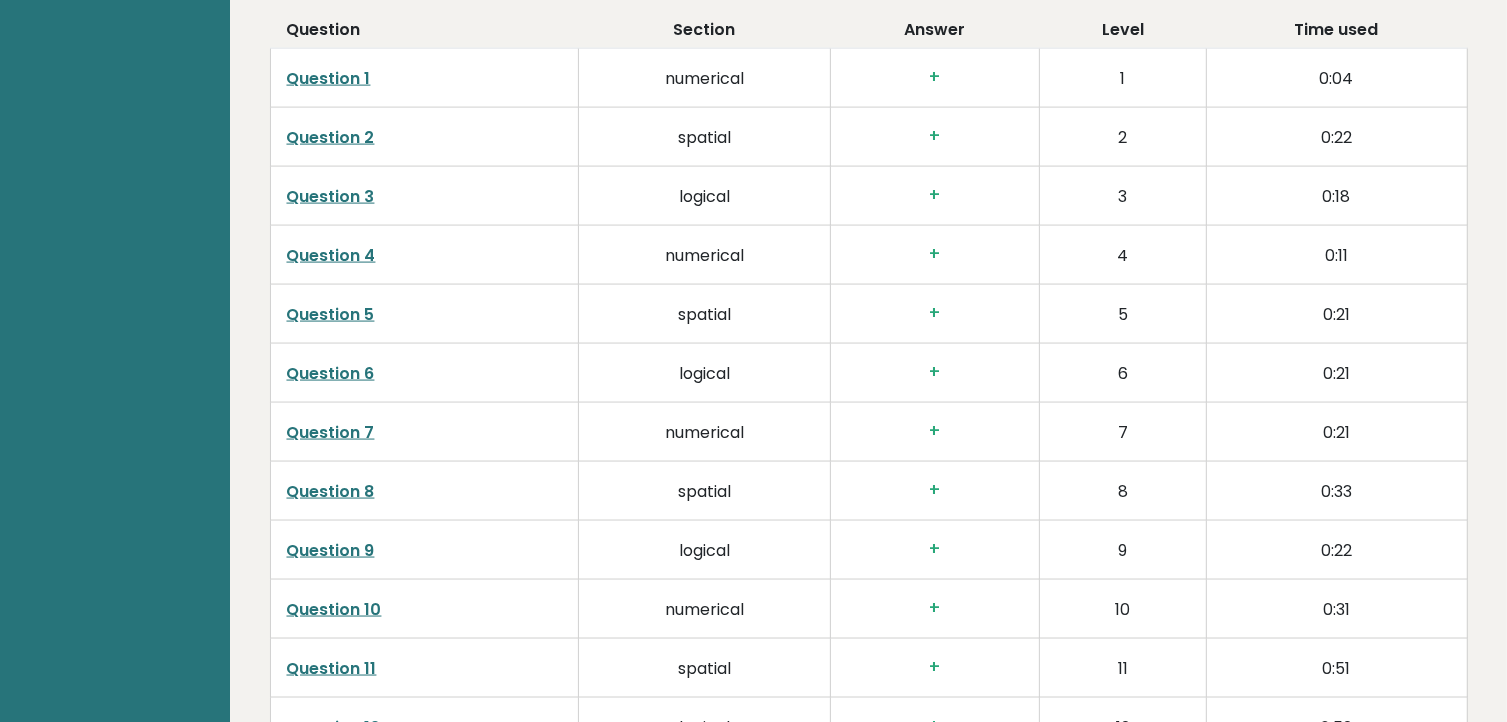 click on "Question
7" at bounding box center [331, 432] 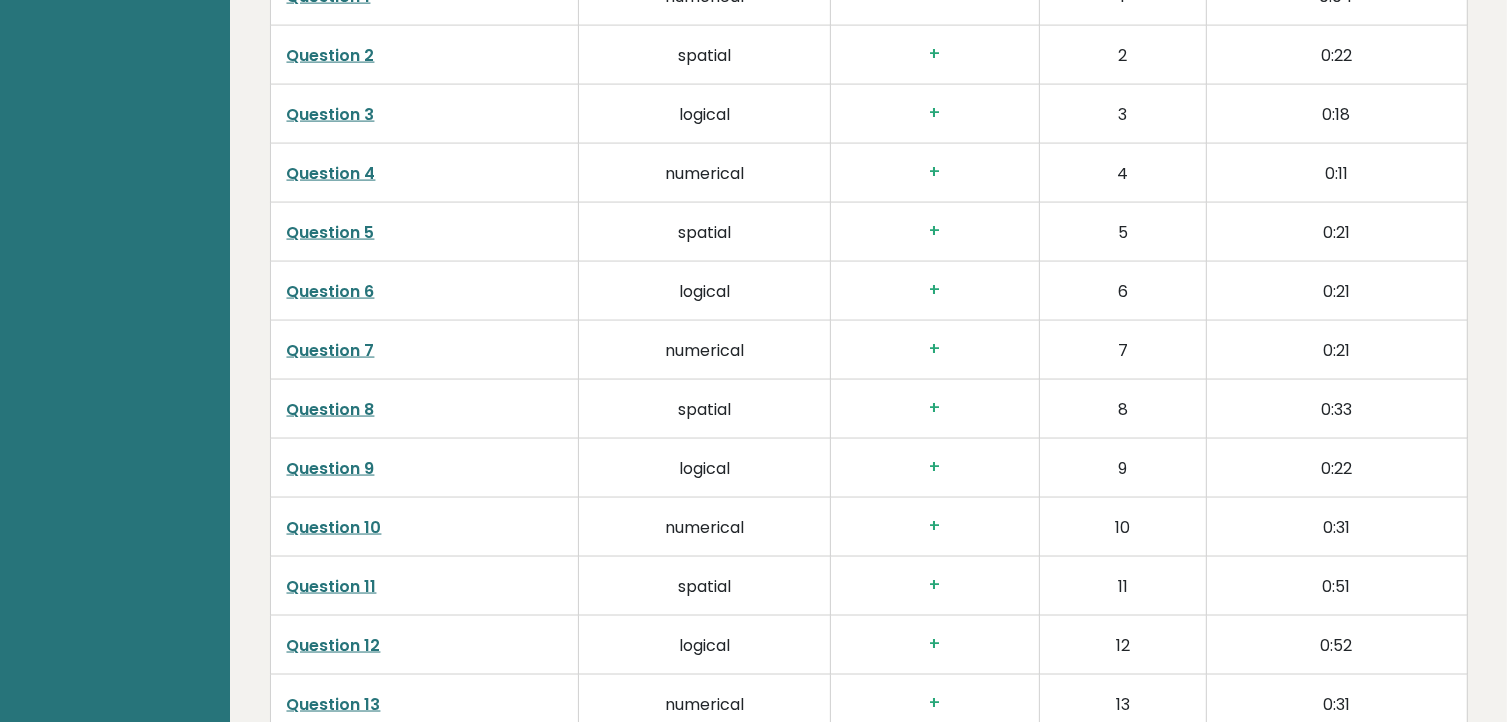 scroll, scrollTop: 2983, scrollLeft: 0, axis: vertical 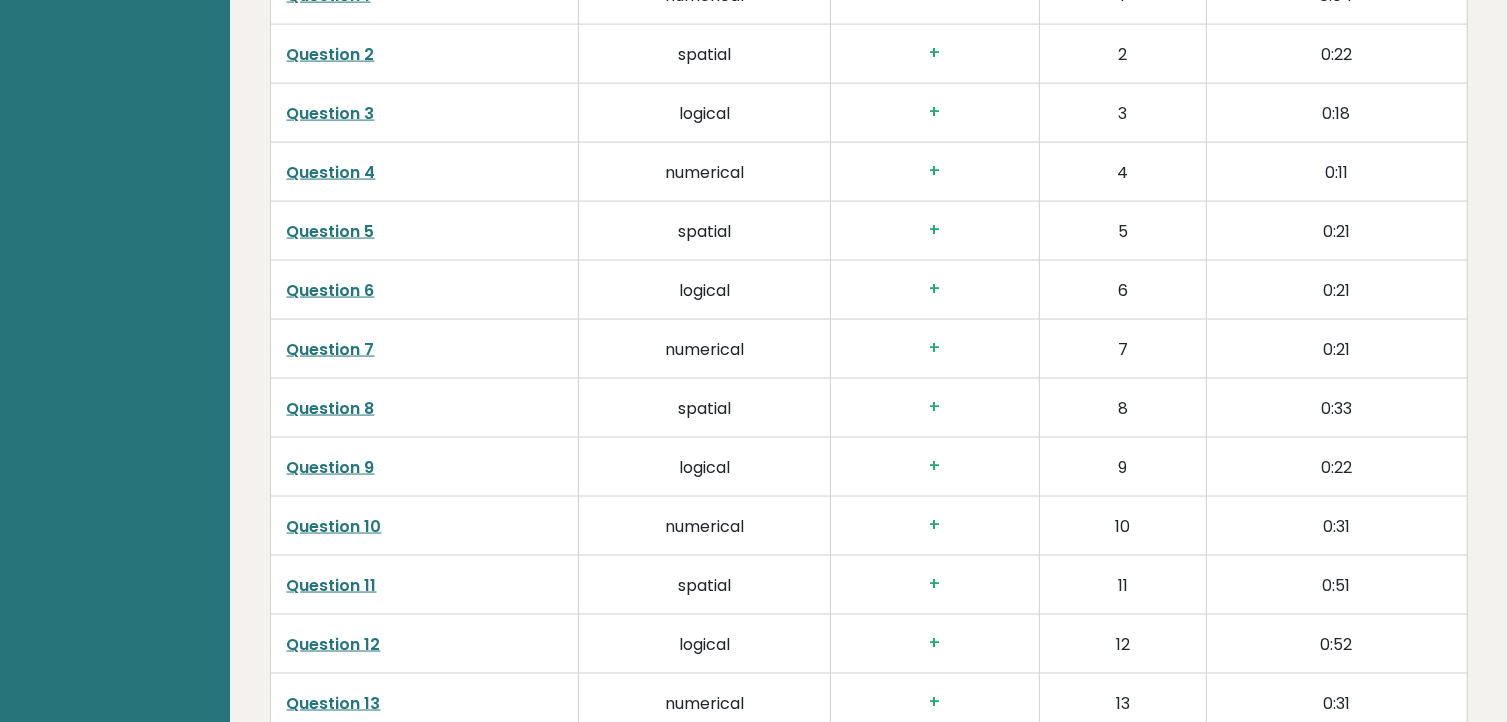 click on "Question
8" at bounding box center [331, 408] 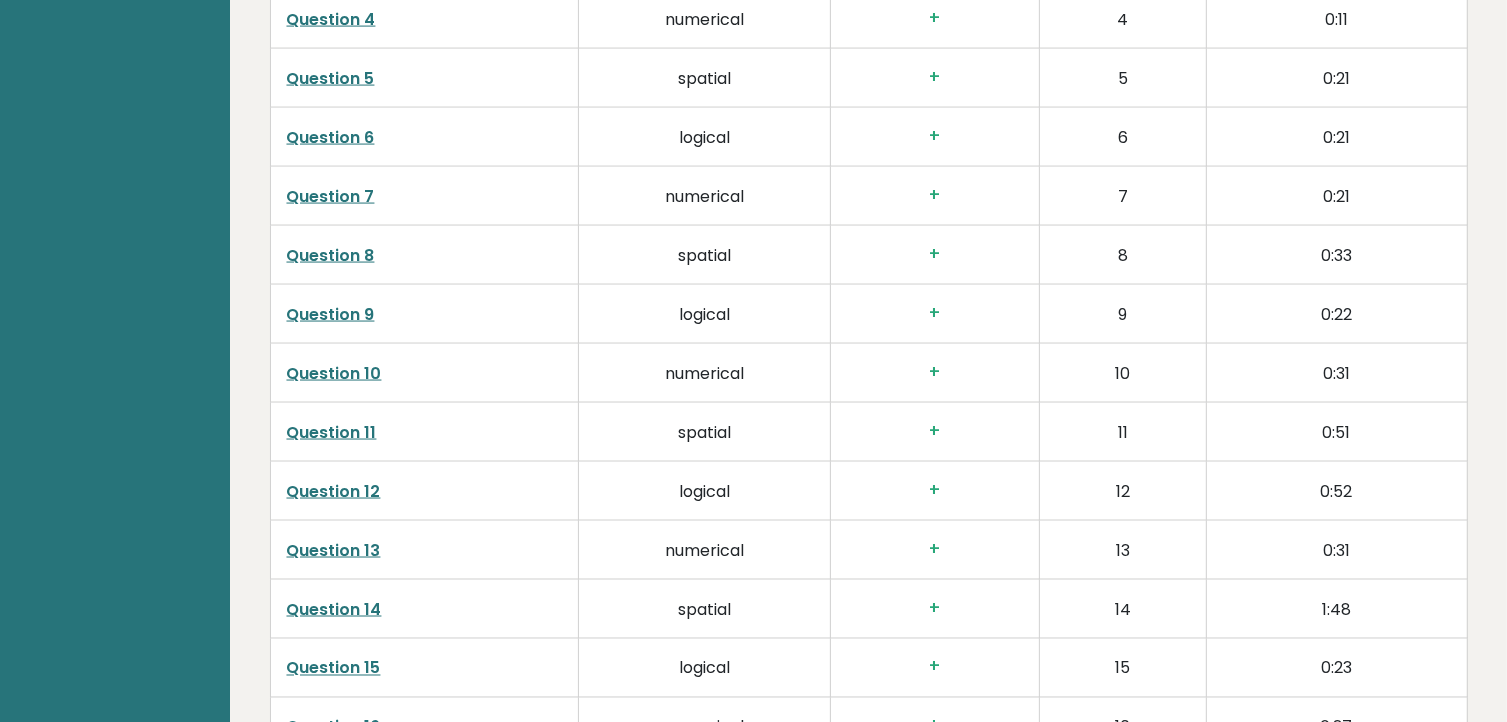 scroll, scrollTop: 3146, scrollLeft: 0, axis: vertical 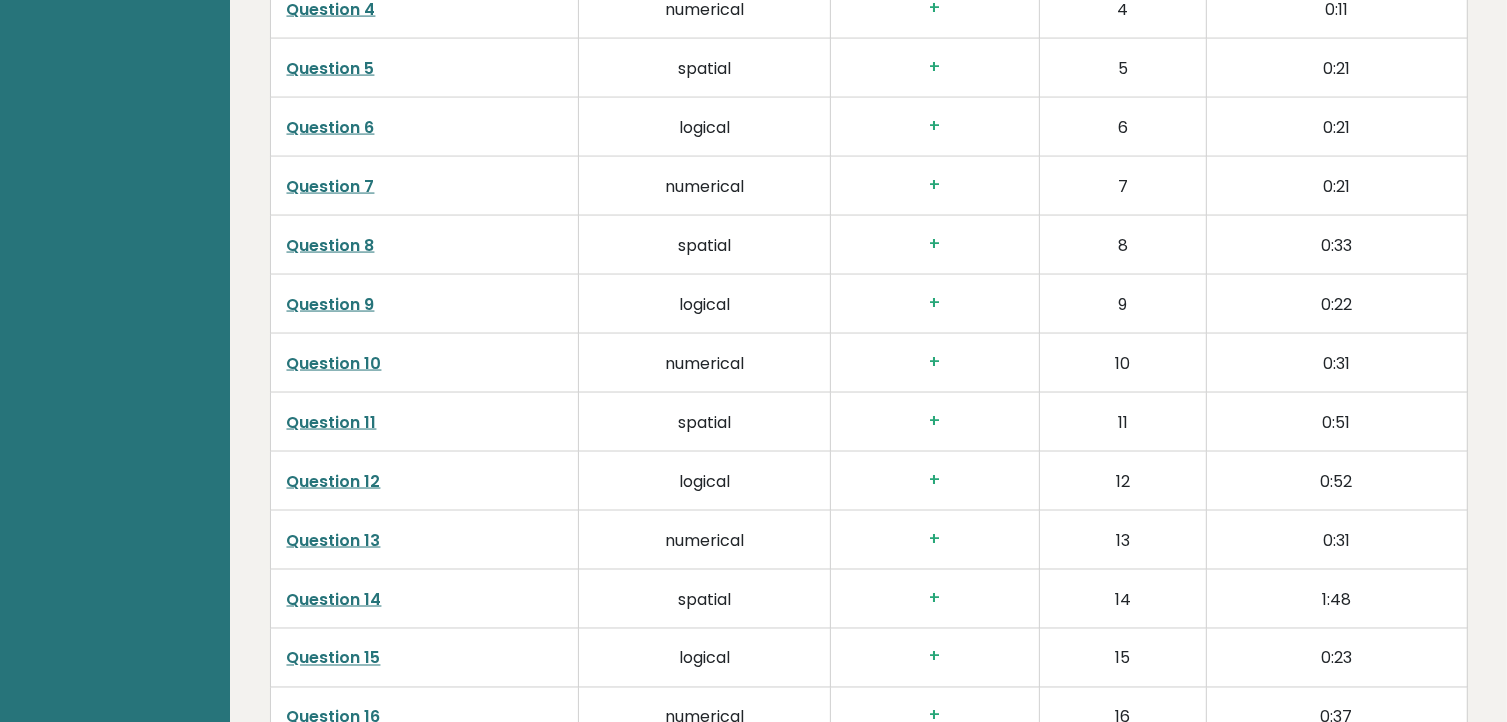 click on "Question
11" at bounding box center [332, 422] 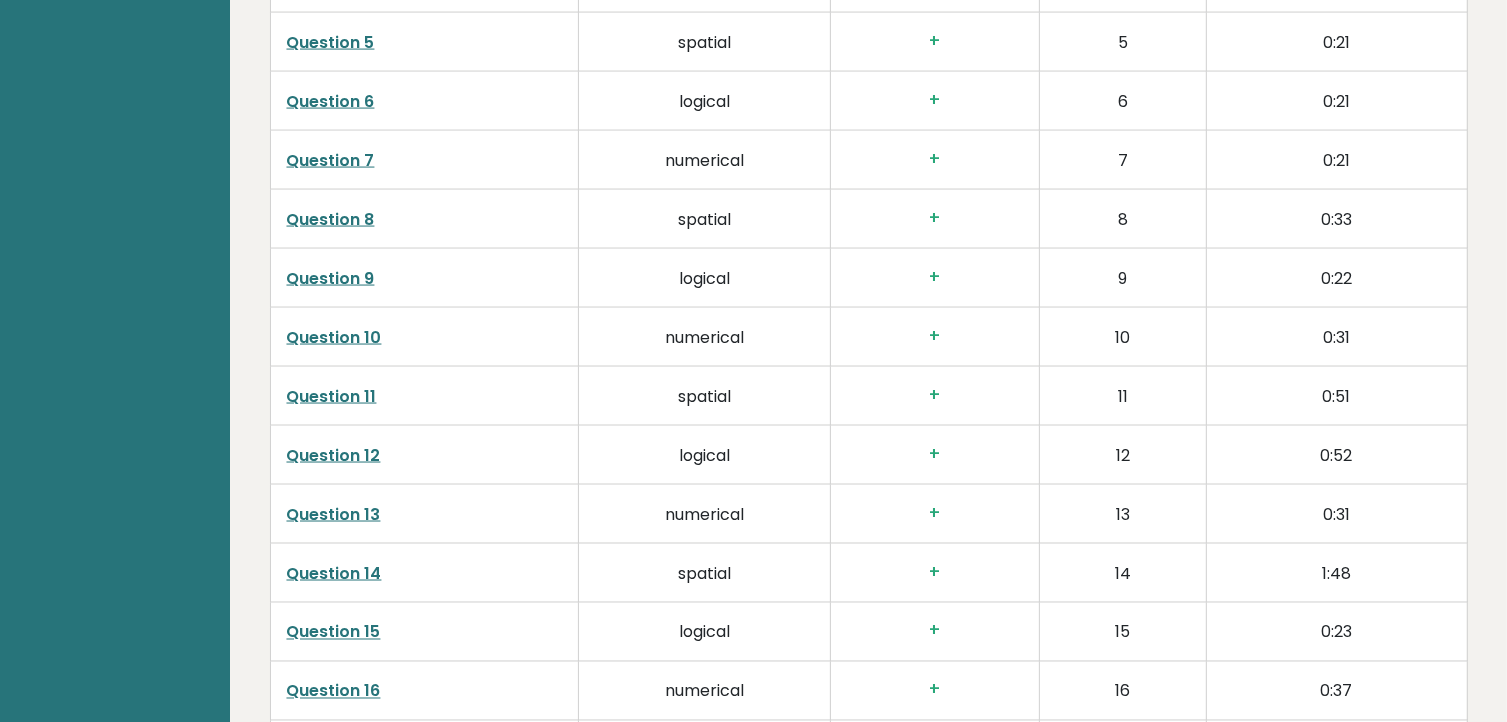 scroll, scrollTop: 3176, scrollLeft: 0, axis: vertical 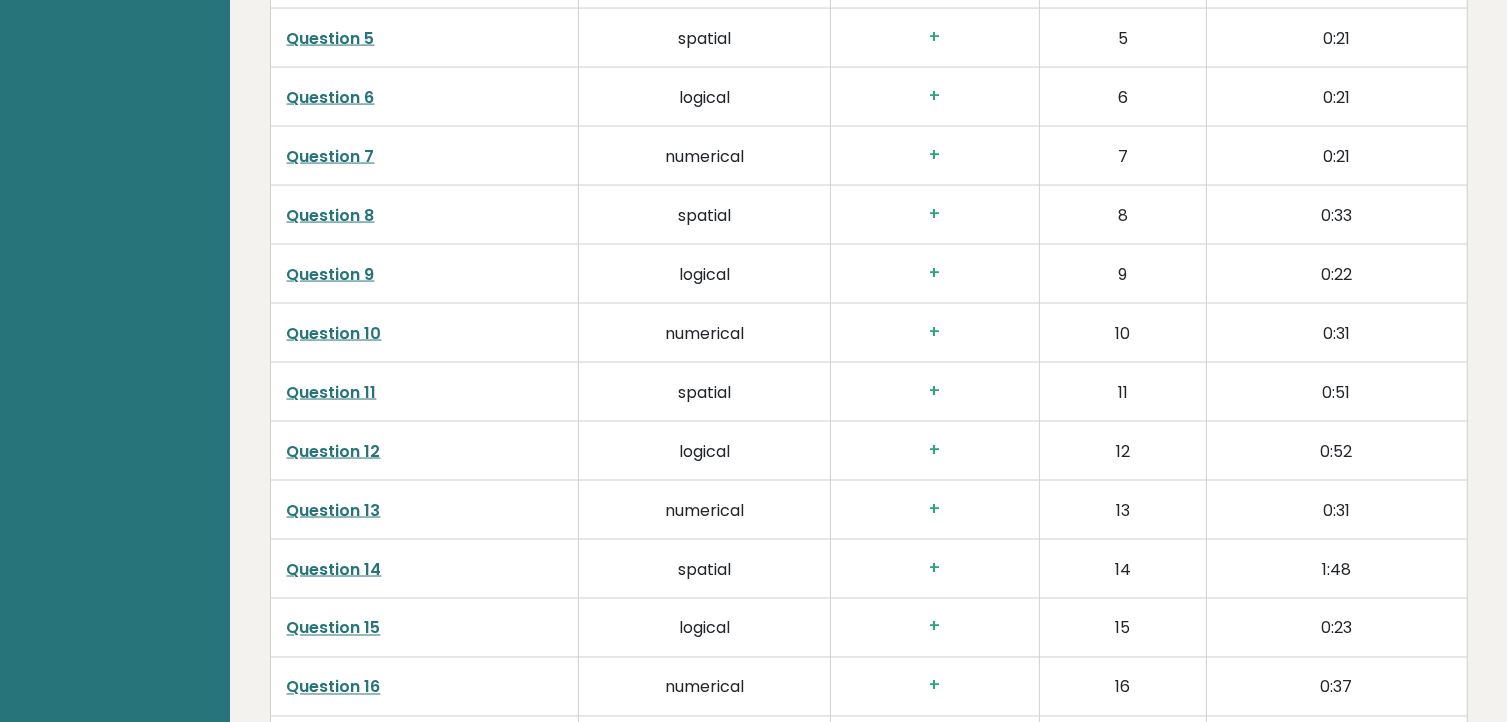 click on "Question
12" at bounding box center (334, 451) 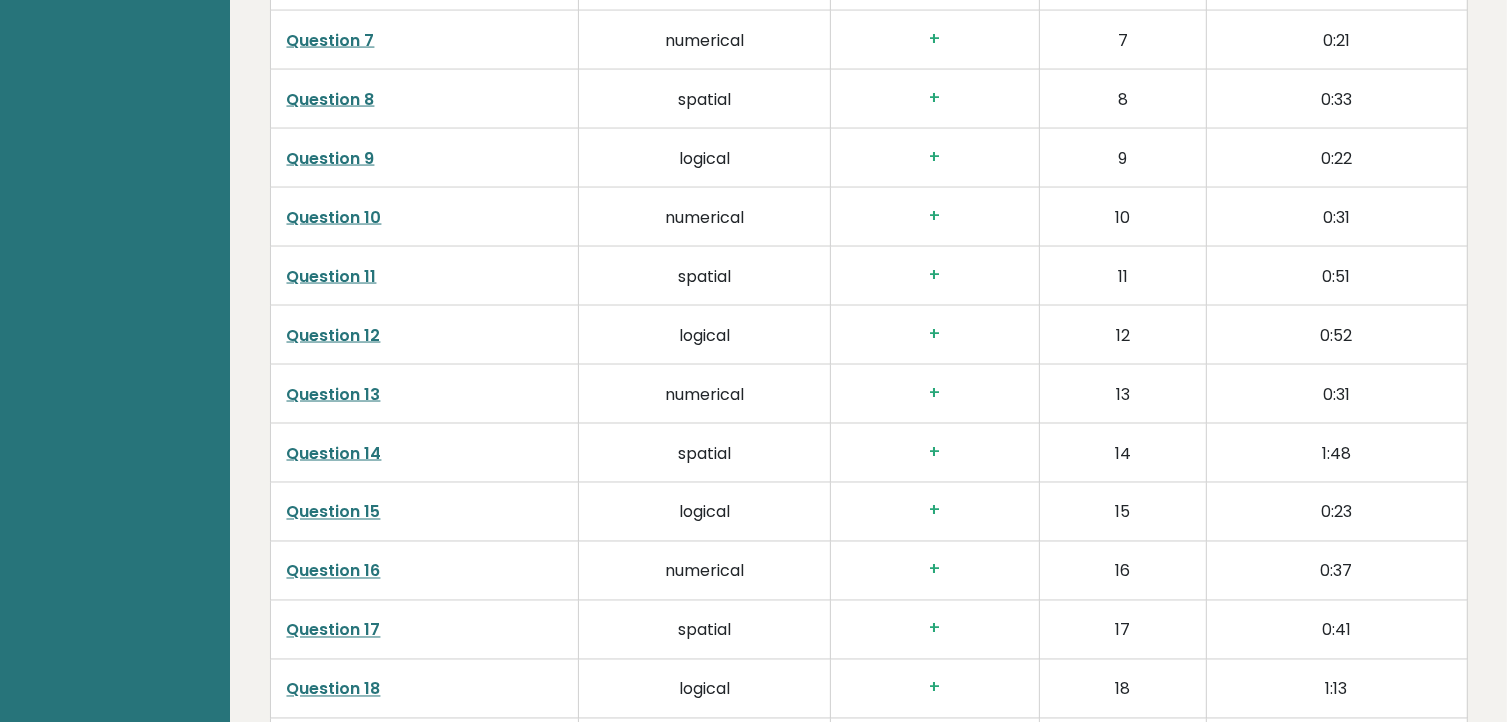 scroll, scrollTop: 3295, scrollLeft: 0, axis: vertical 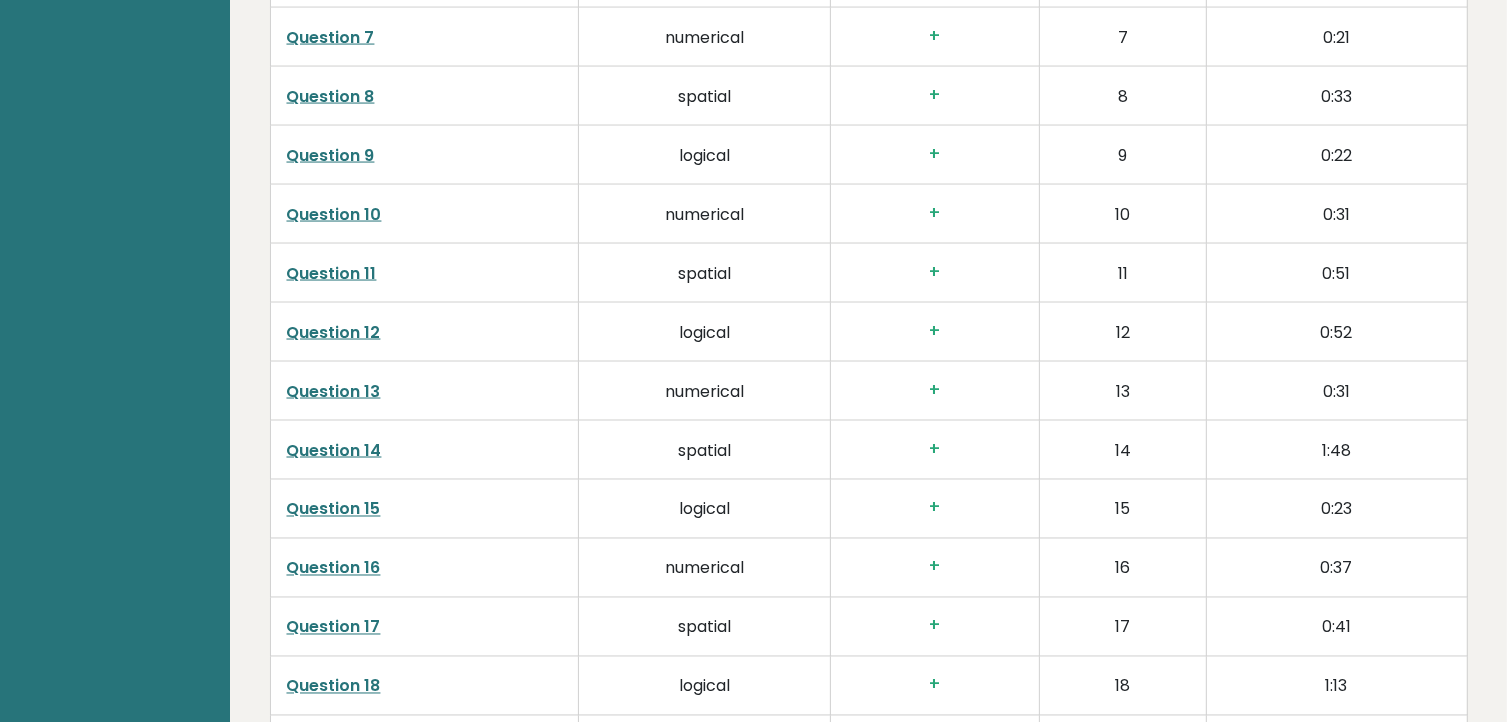 click on "Question
15" at bounding box center (334, 509) 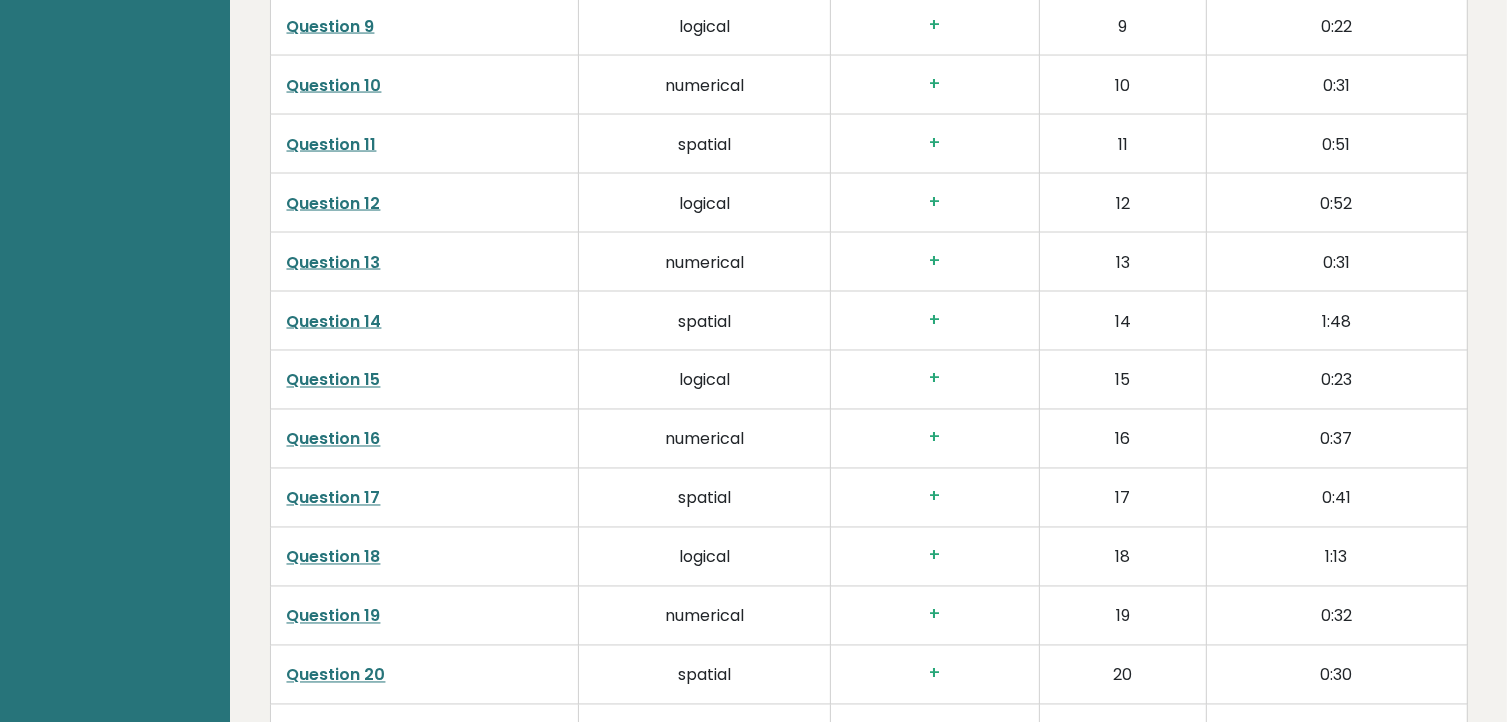 scroll, scrollTop: 3427, scrollLeft: 0, axis: vertical 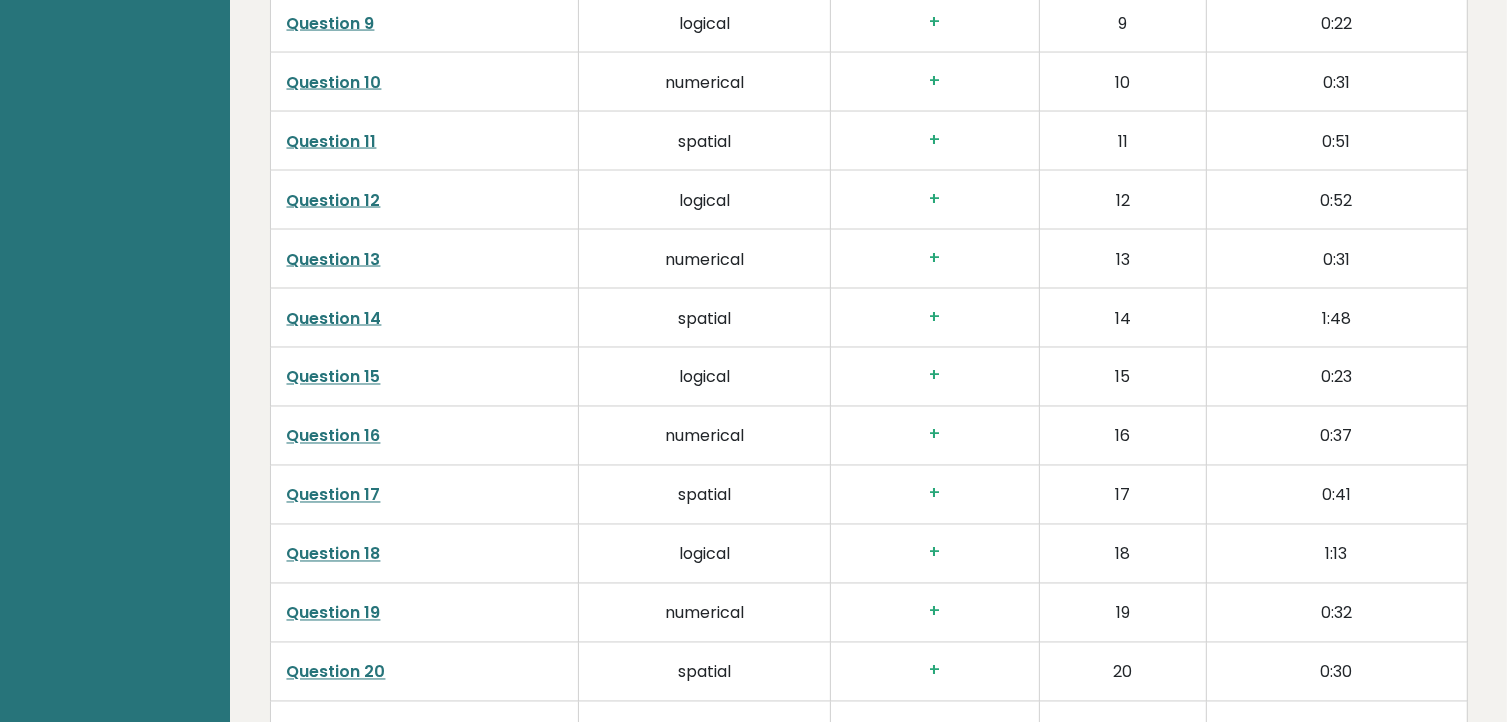 click on "Question
16" at bounding box center [334, 436] 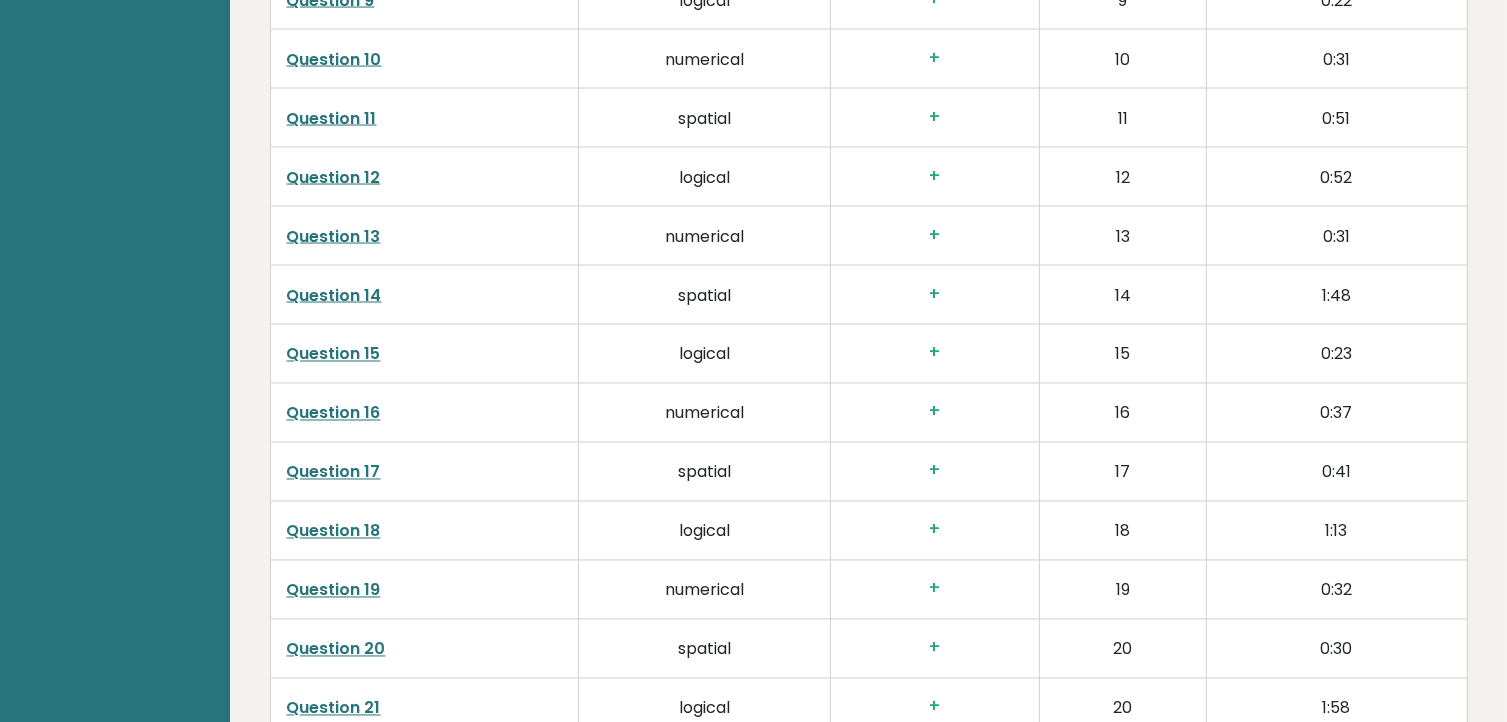 click on "Question
17" at bounding box center (334, 472) 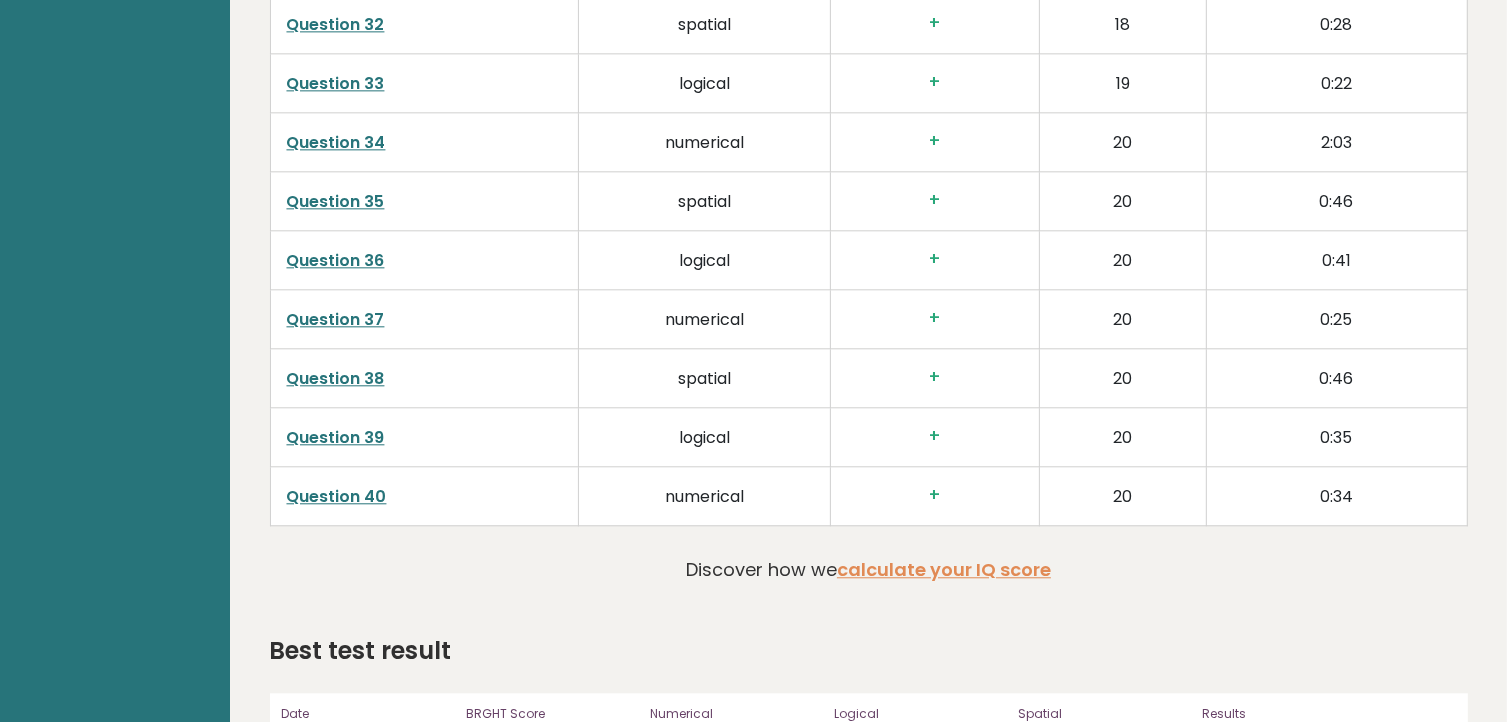 scroll, scrollTop: 4859, scrollLeft: 0, axis: vertical 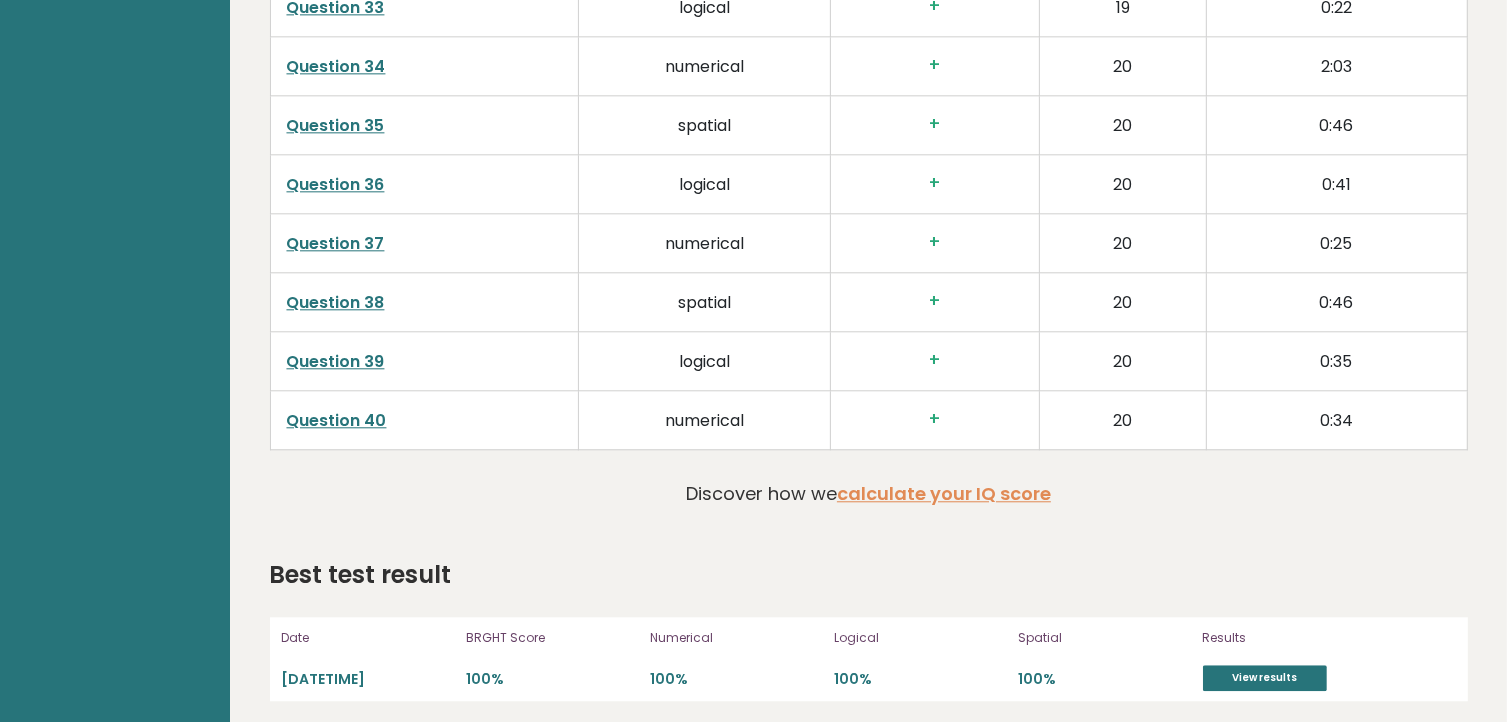 click on "Question
40" at bounding box center (337, 420) 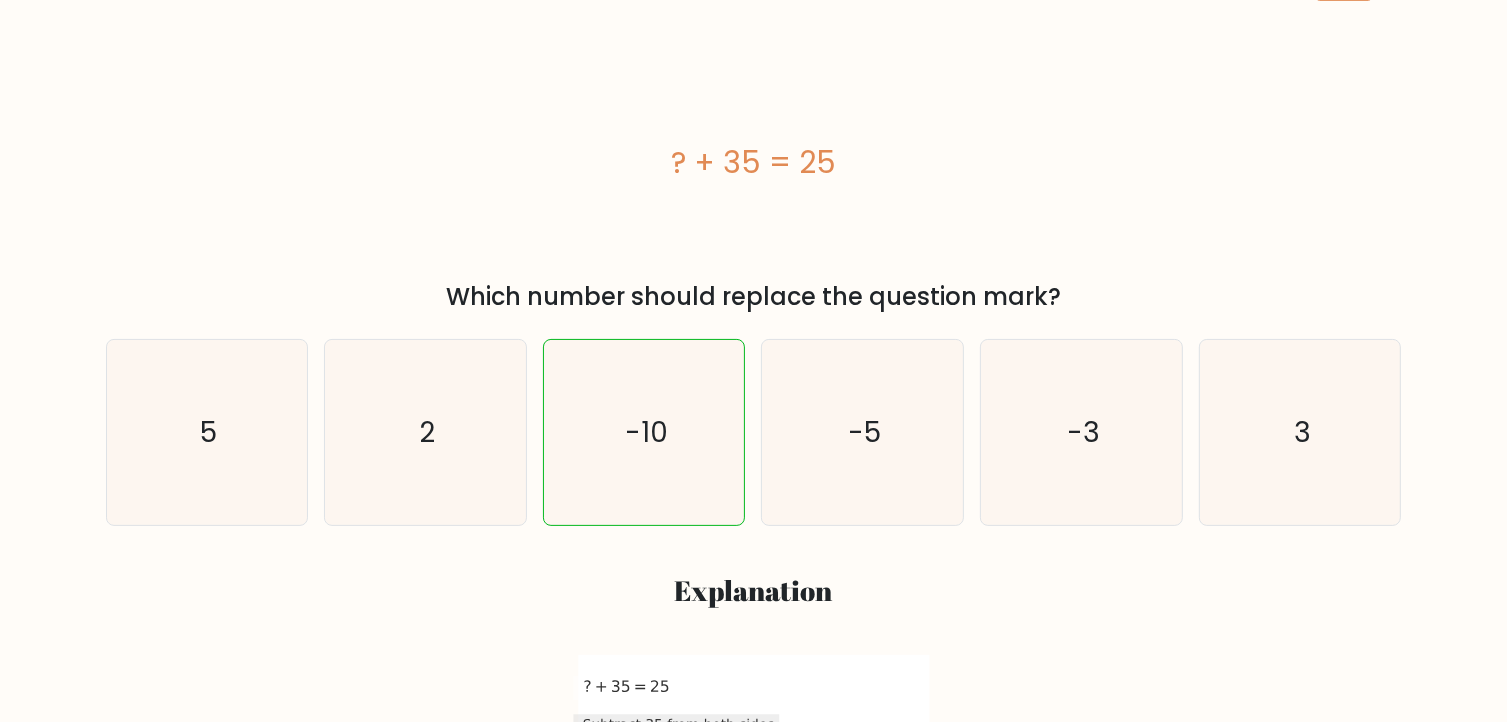 scroll, scrollTop: 335, scrollLeft: 0, axis: vertical 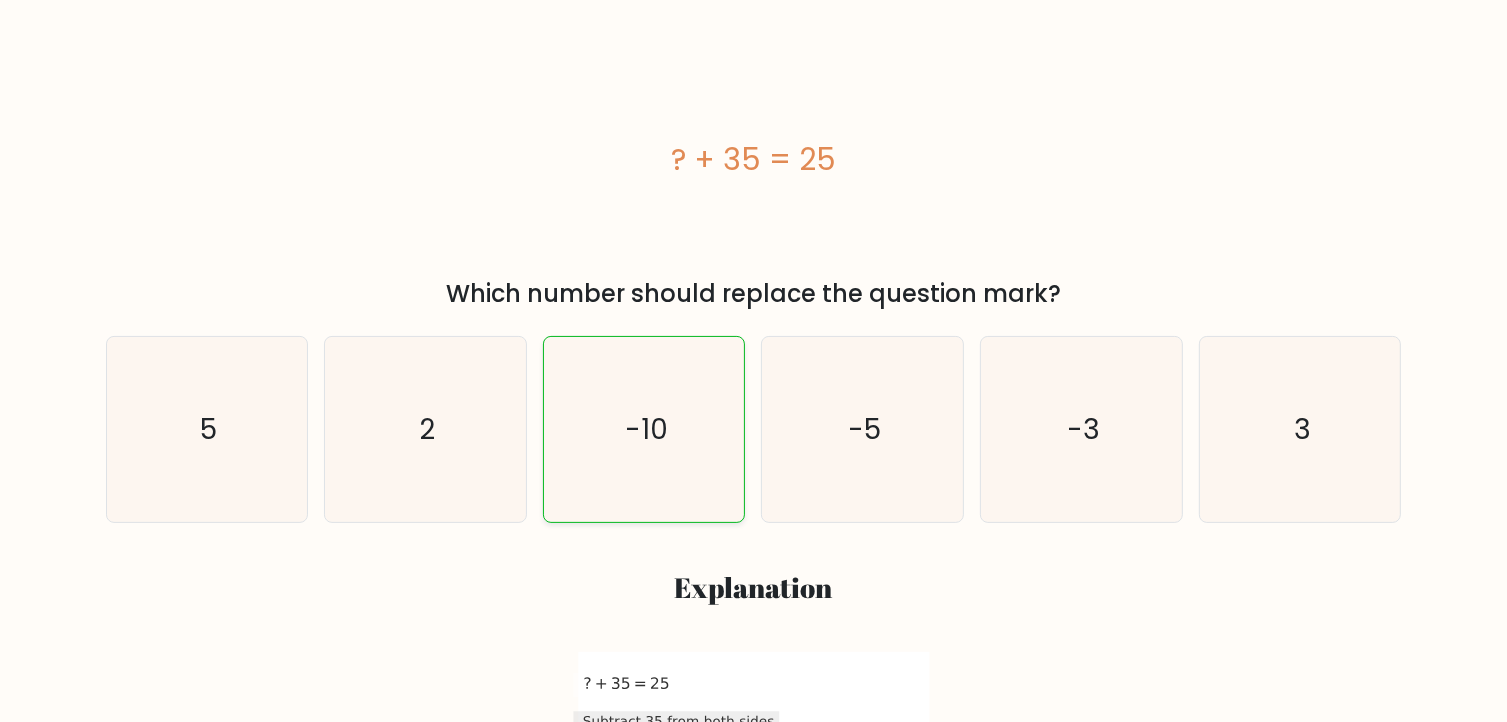 click on "-10" 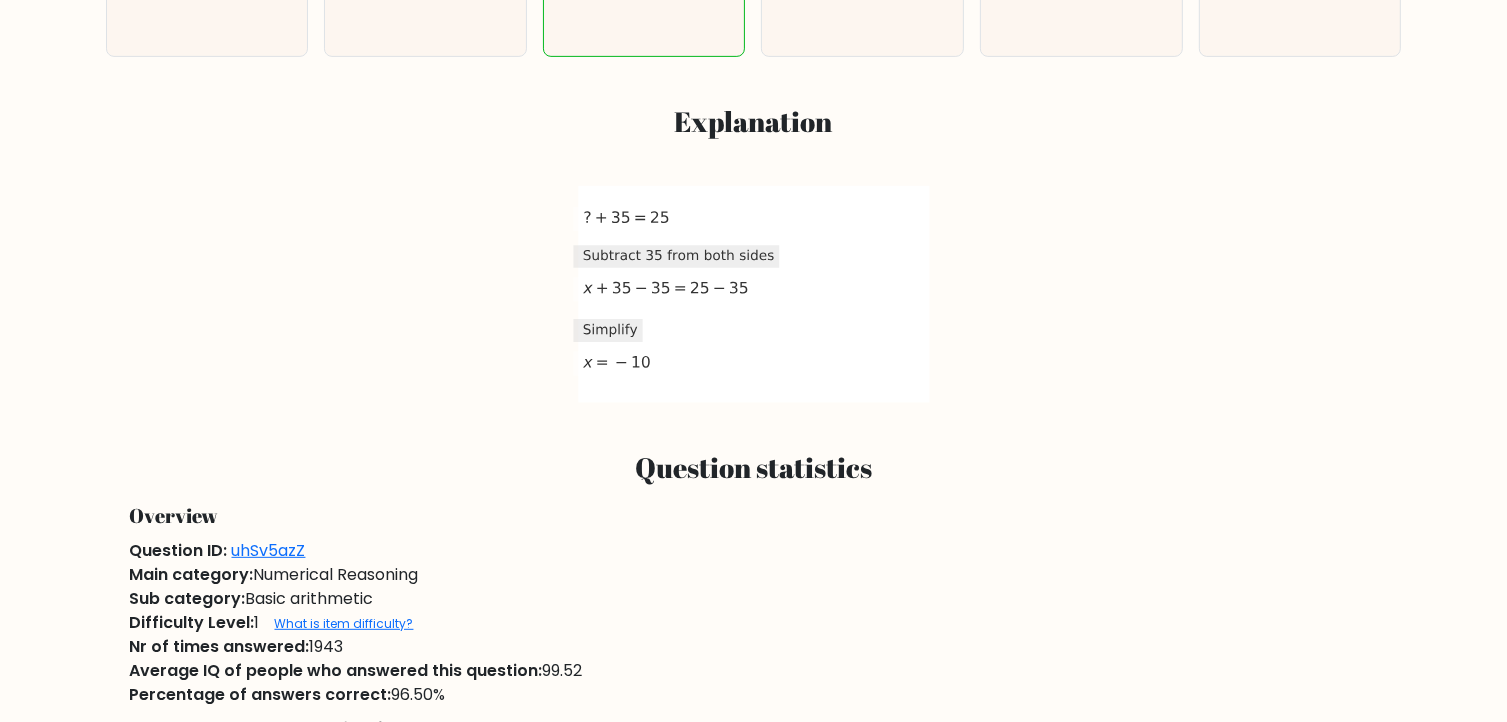 scroll, scrollTop: 800, scrollLeft: 0, axis: vertical 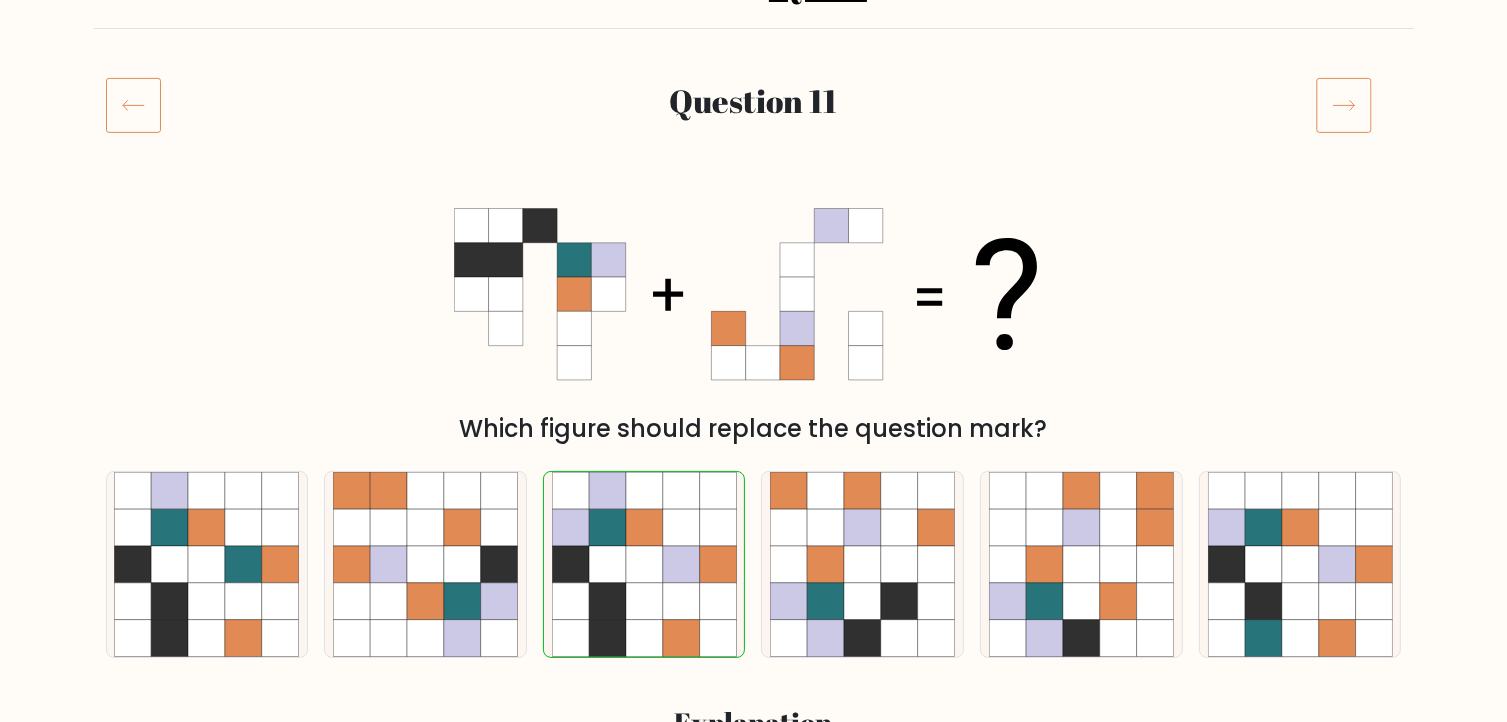 click 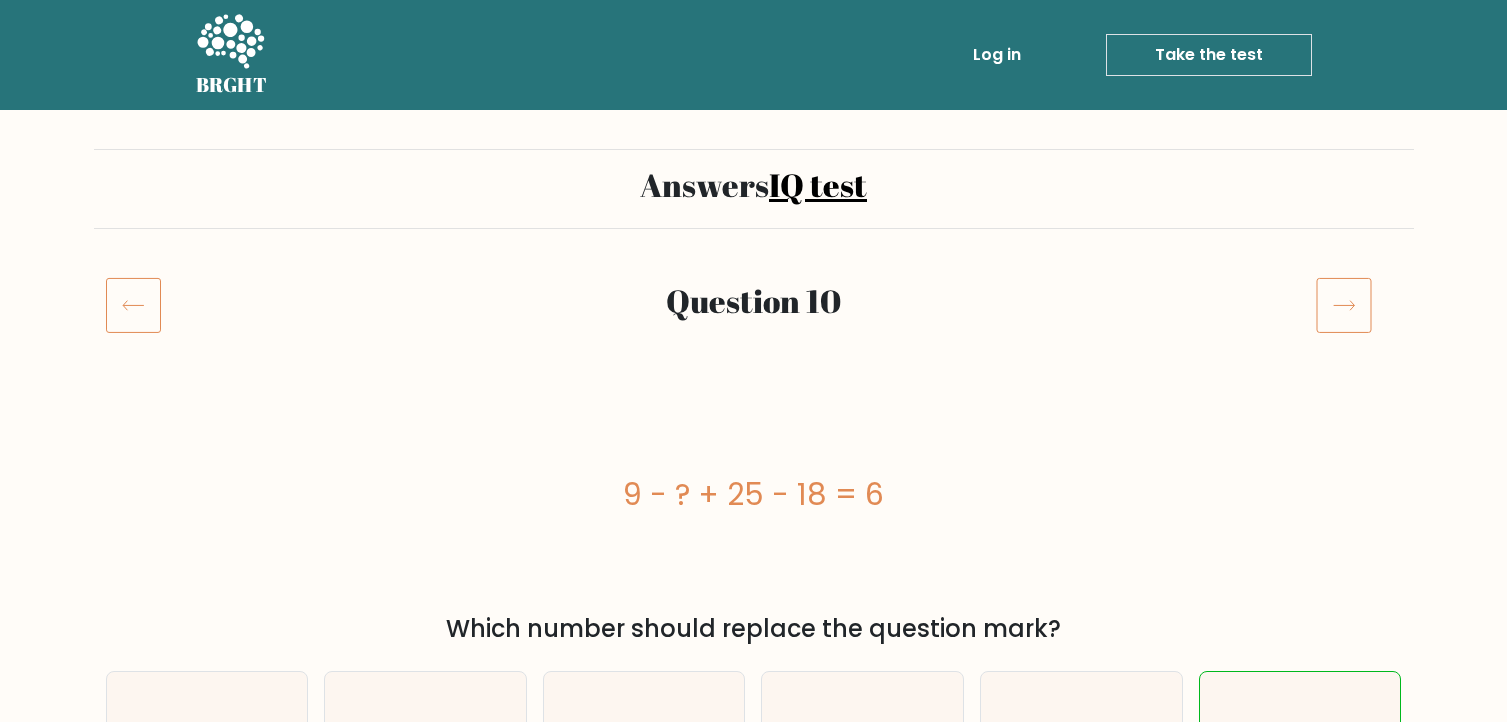 scroll, scrollTop: 0, scrollLeft: 0, axis: both 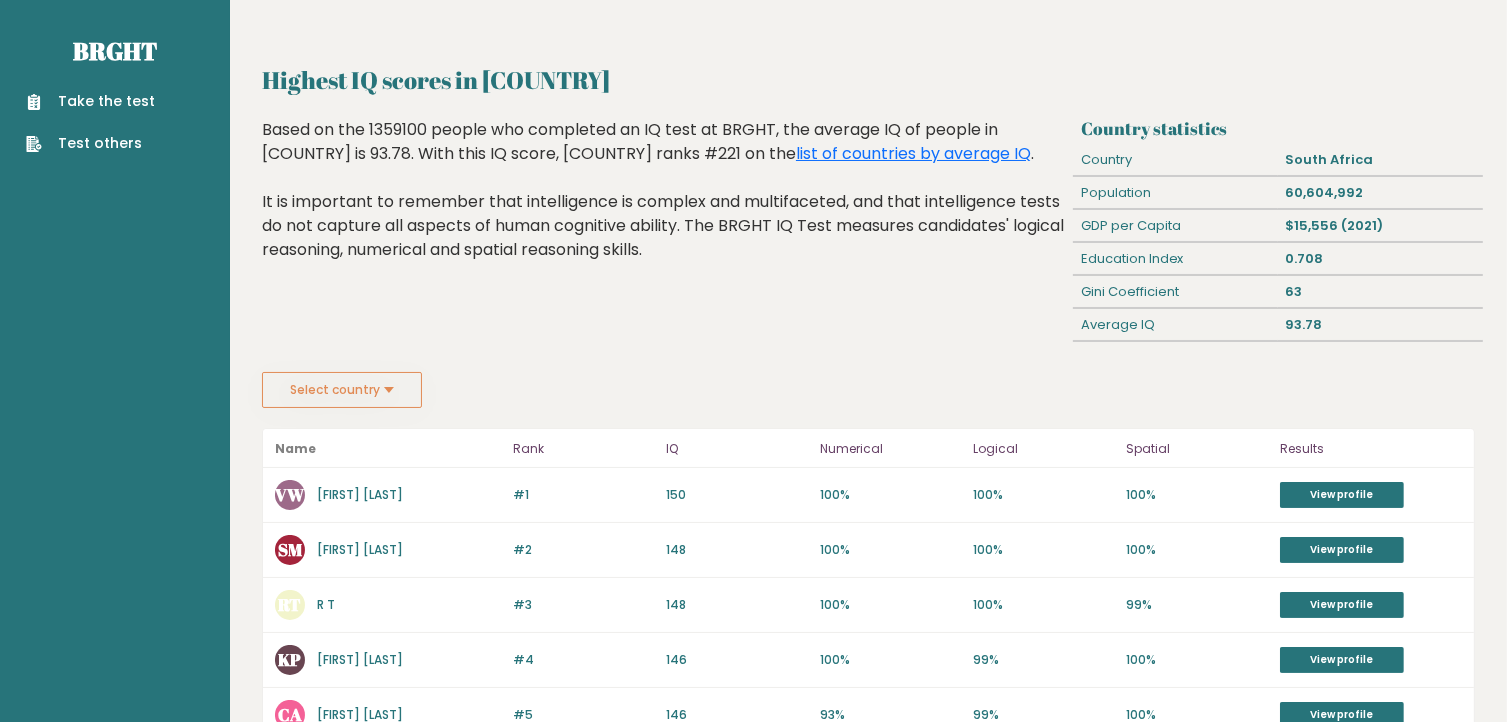 click on "Take the test" at bounding box center [90, 101] 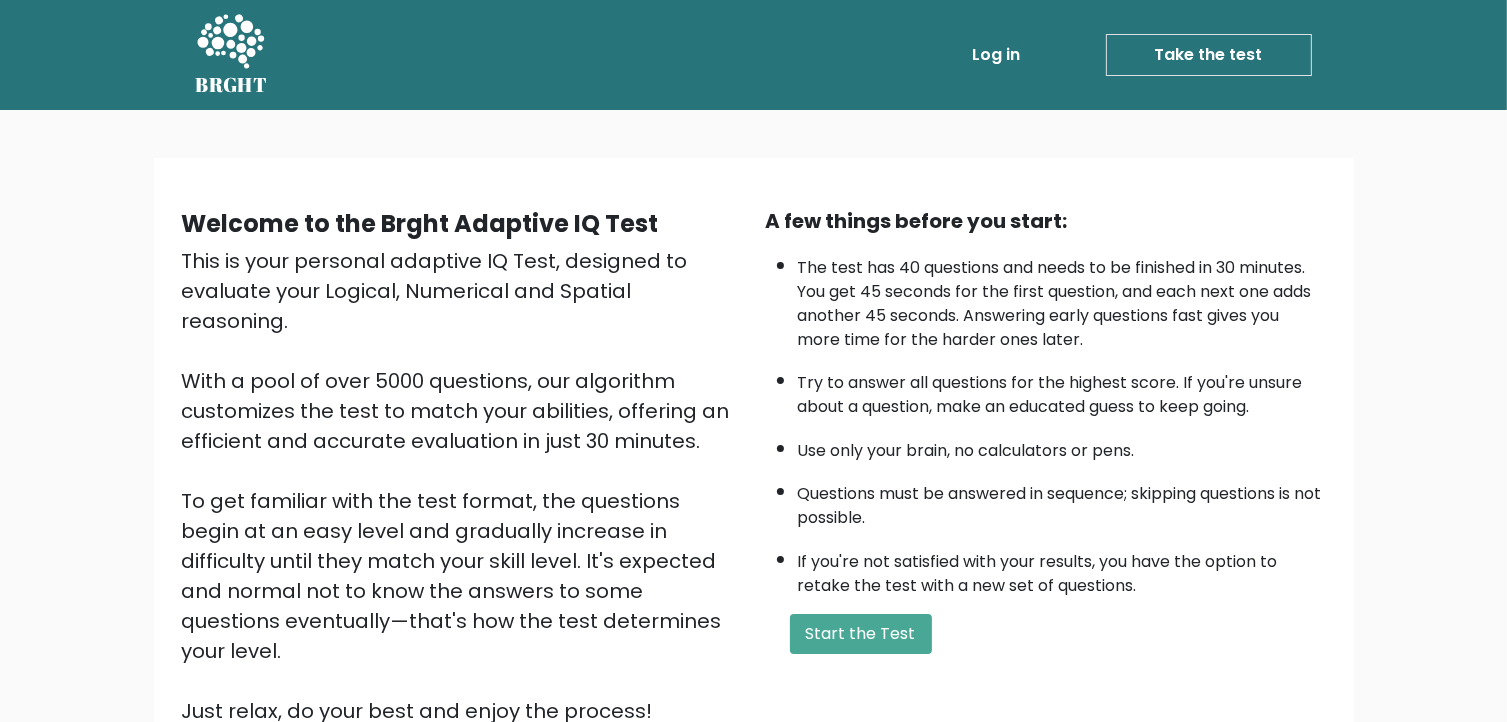 scroll, scrollTop: 193, scrollLeft: 0, axis: vertical 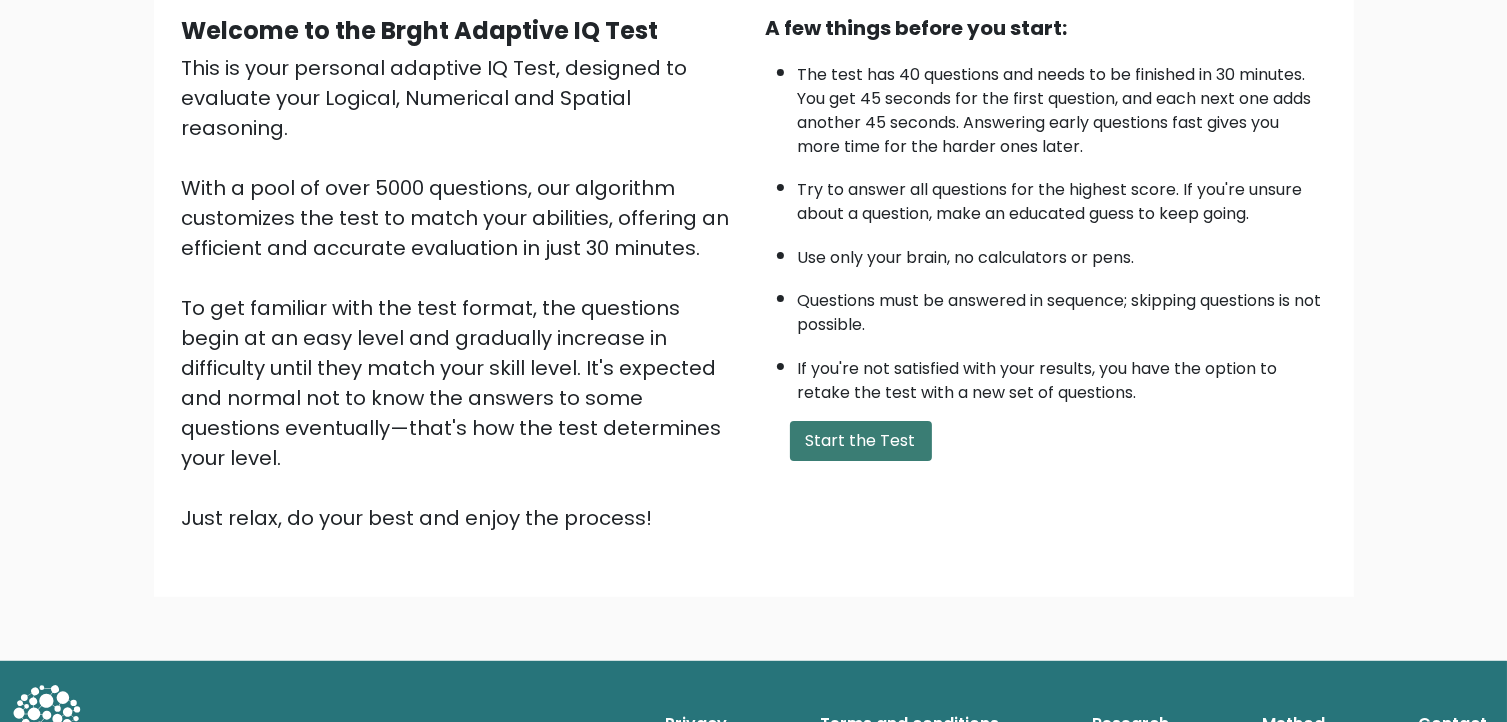 click on "Start the Test" at bounding box center (861, 441) 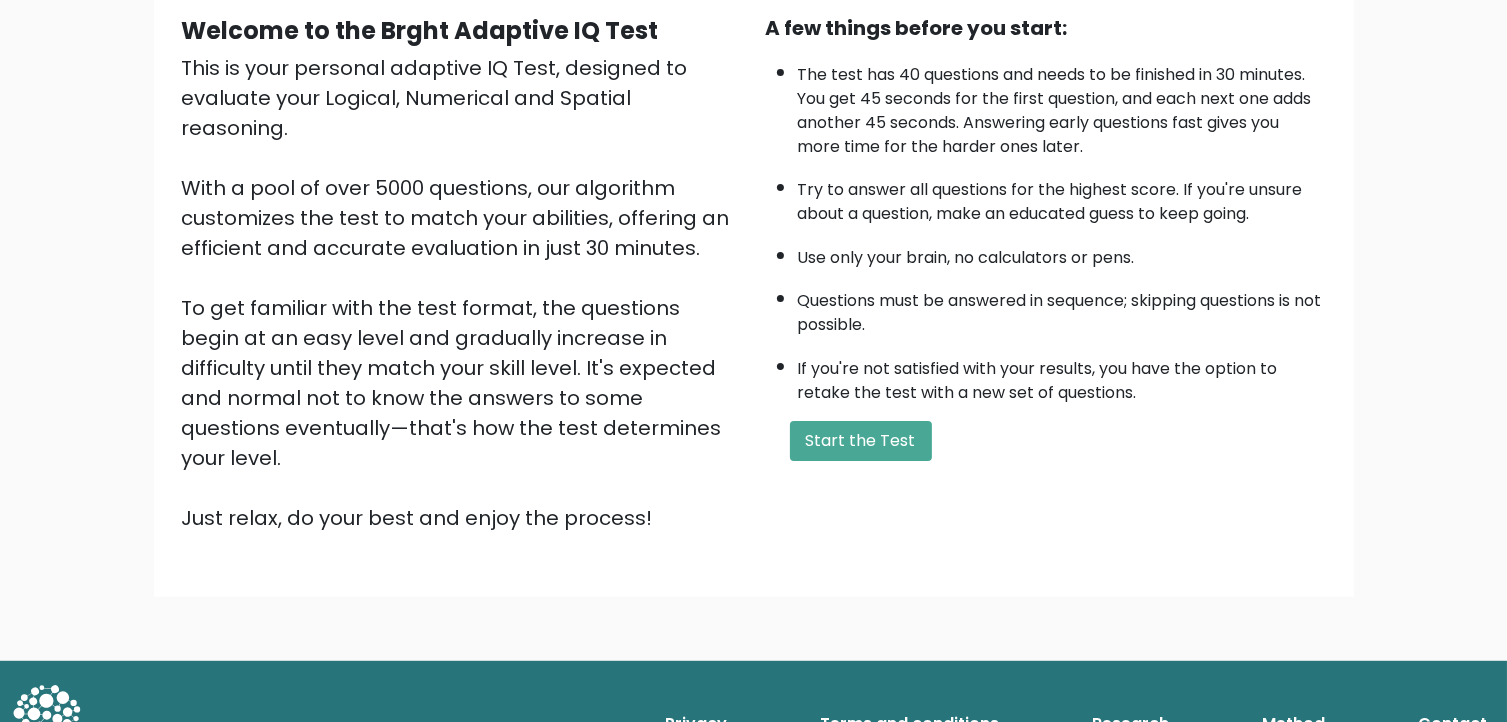 scroll, scrollTop: 0, scrollLeft: 0, axis: both 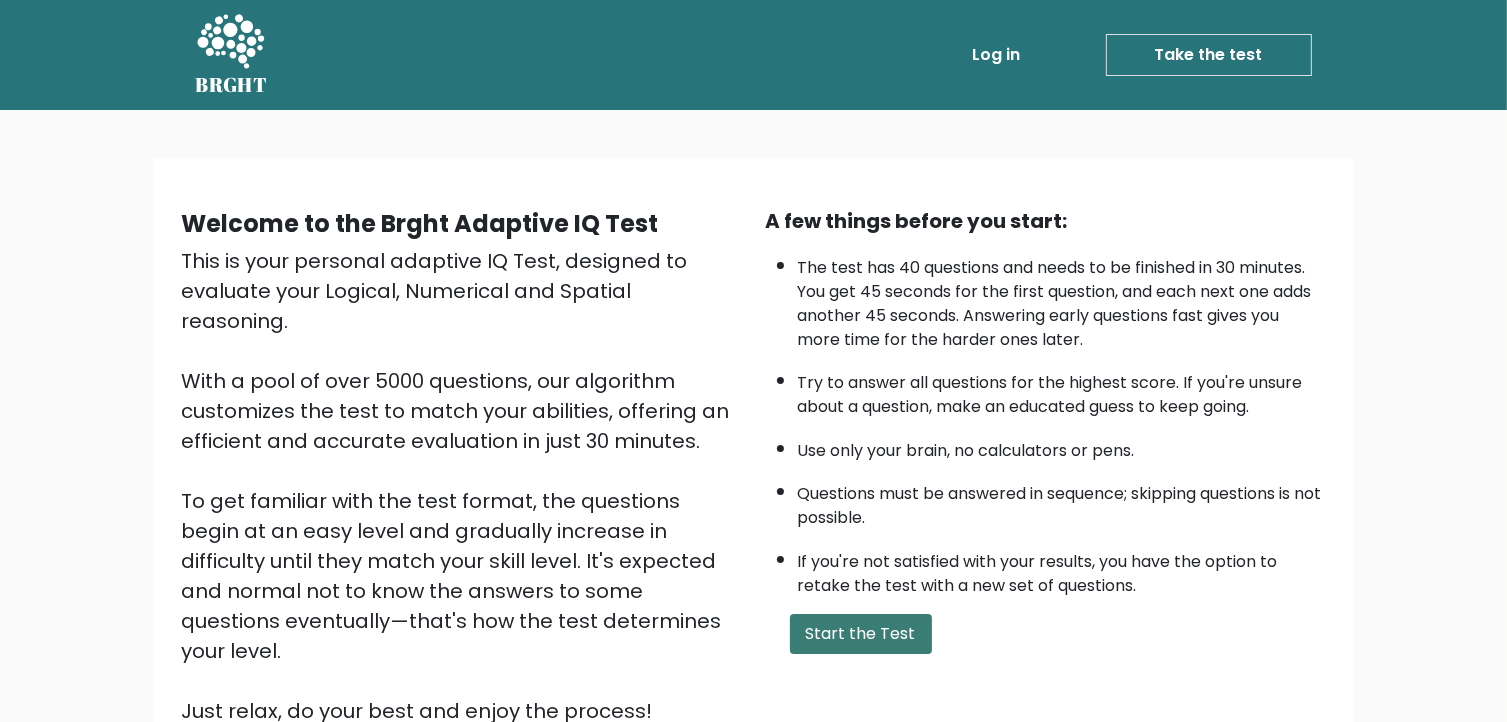 click on "Start the Test" at bounding box center [861, 634] 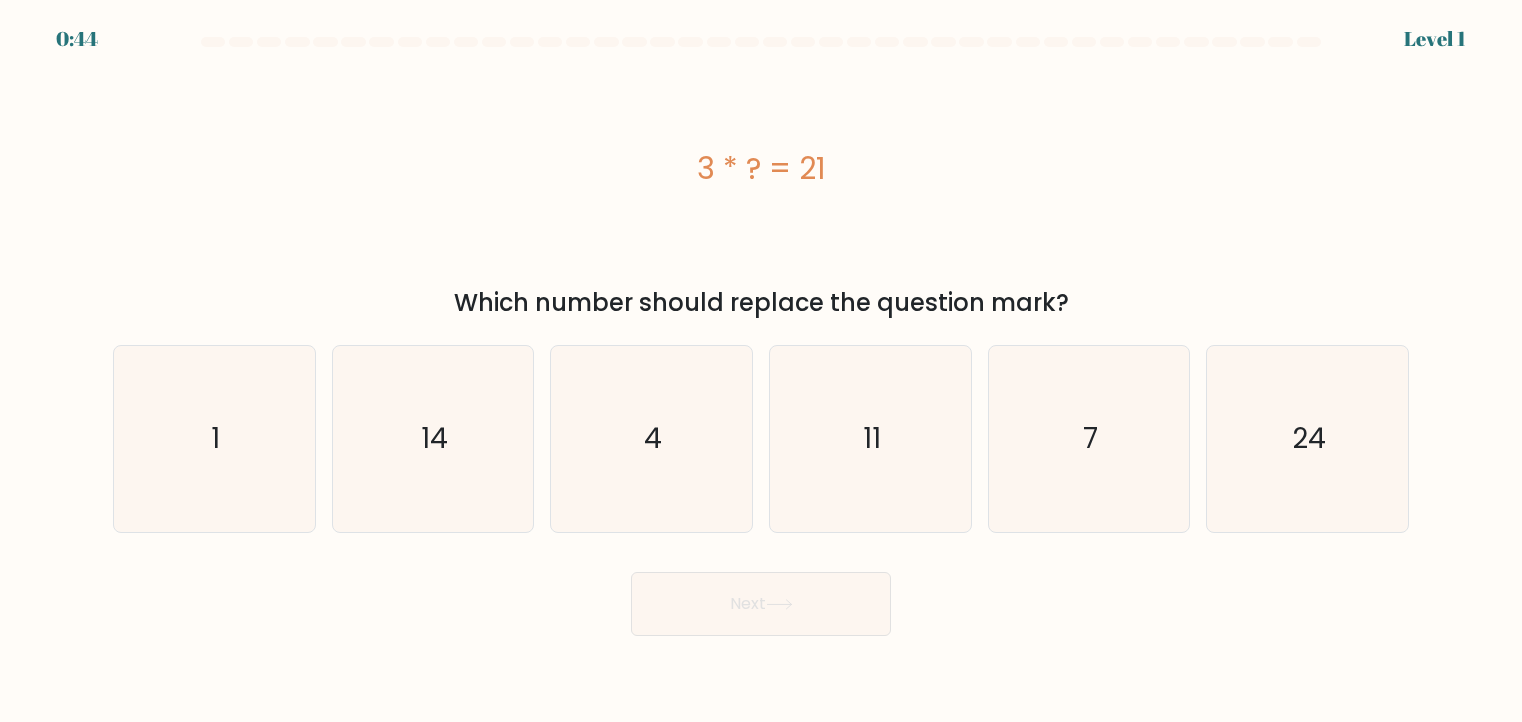 scroll, scrollTop: 0, scrollLeft: 0, axis: both 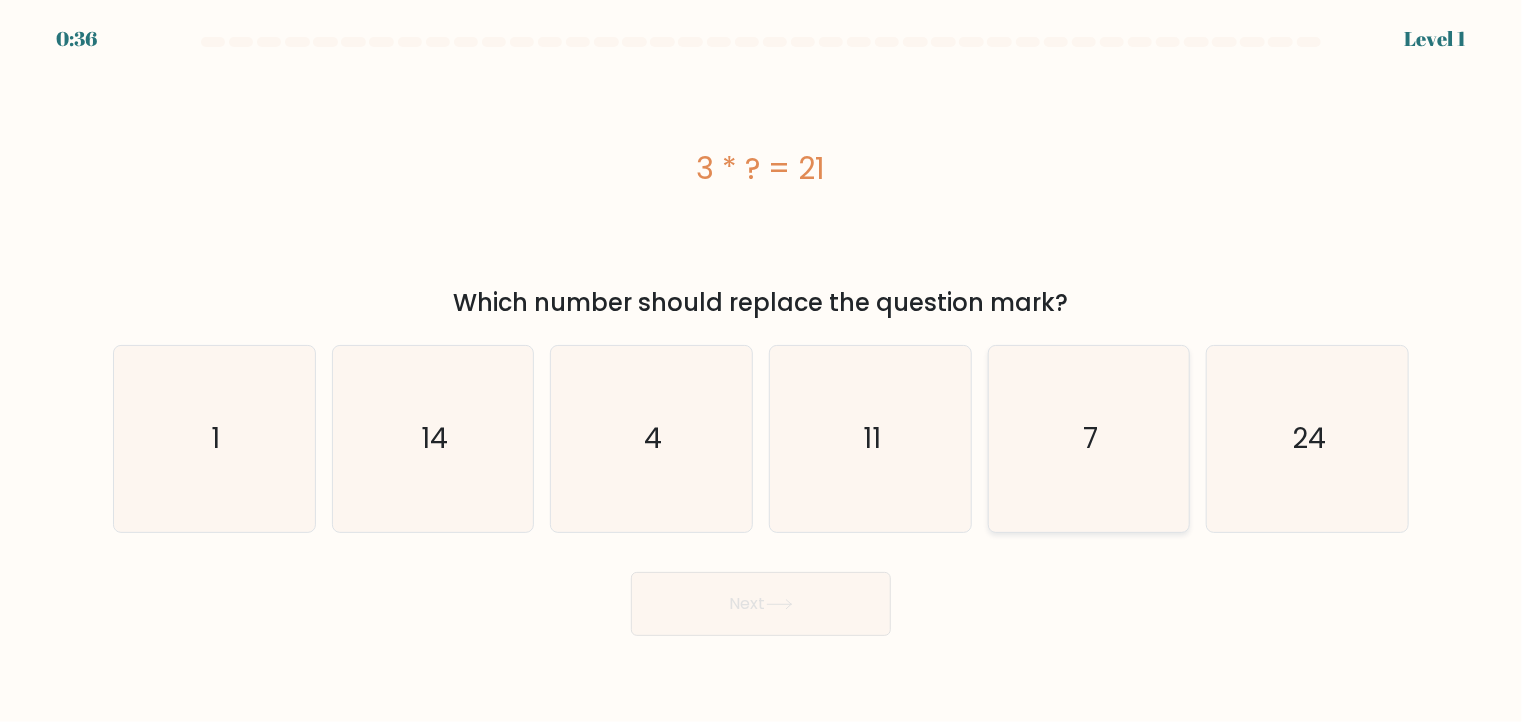 click on "7" 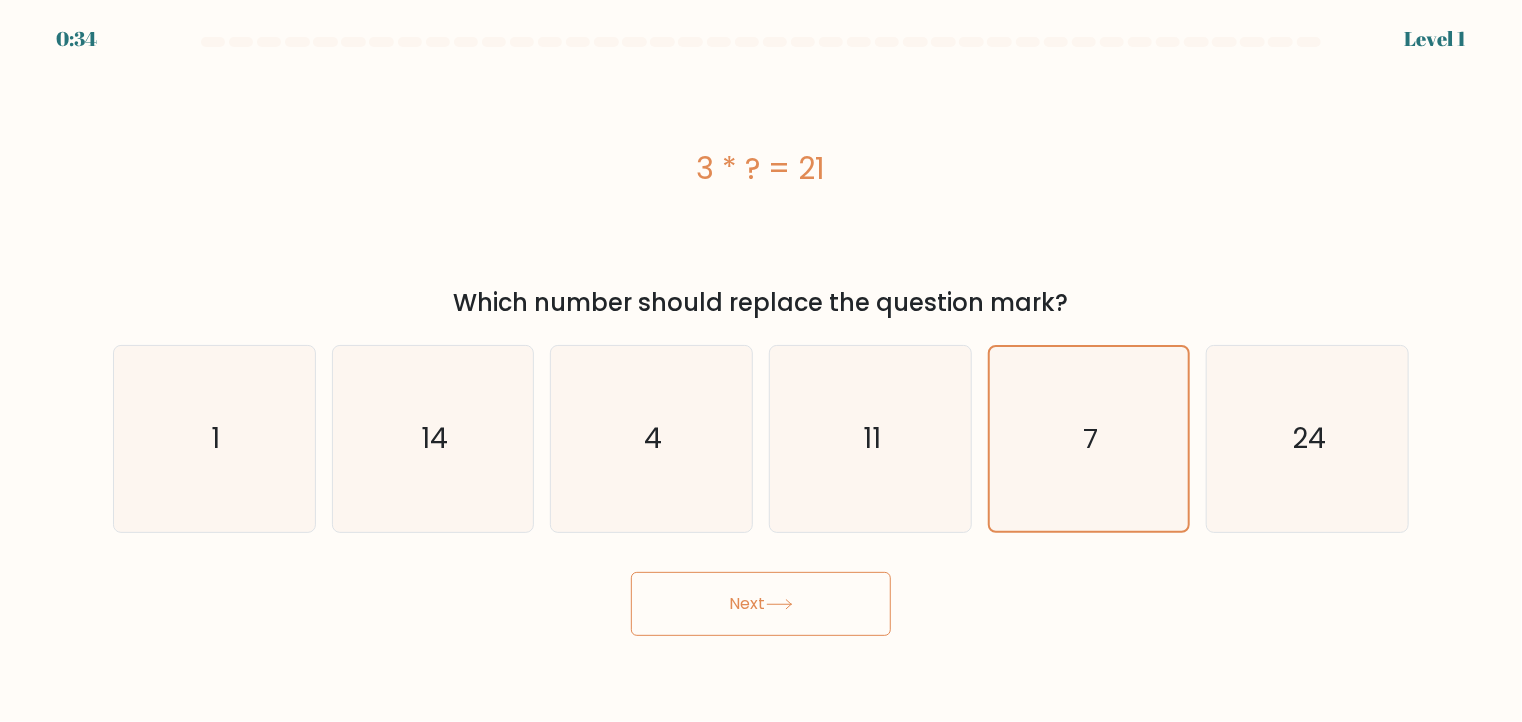 click on "Next" at bounding box center [761, 604] 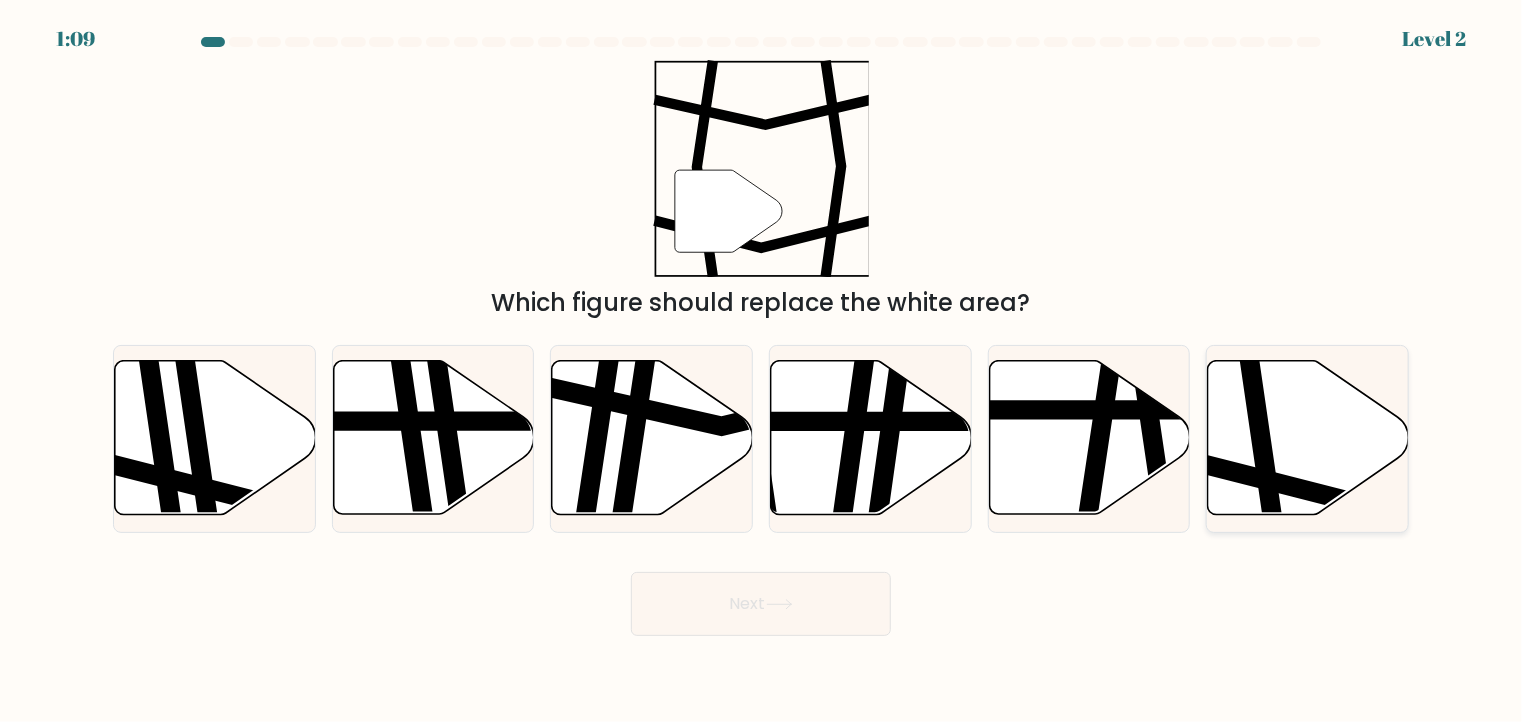 click 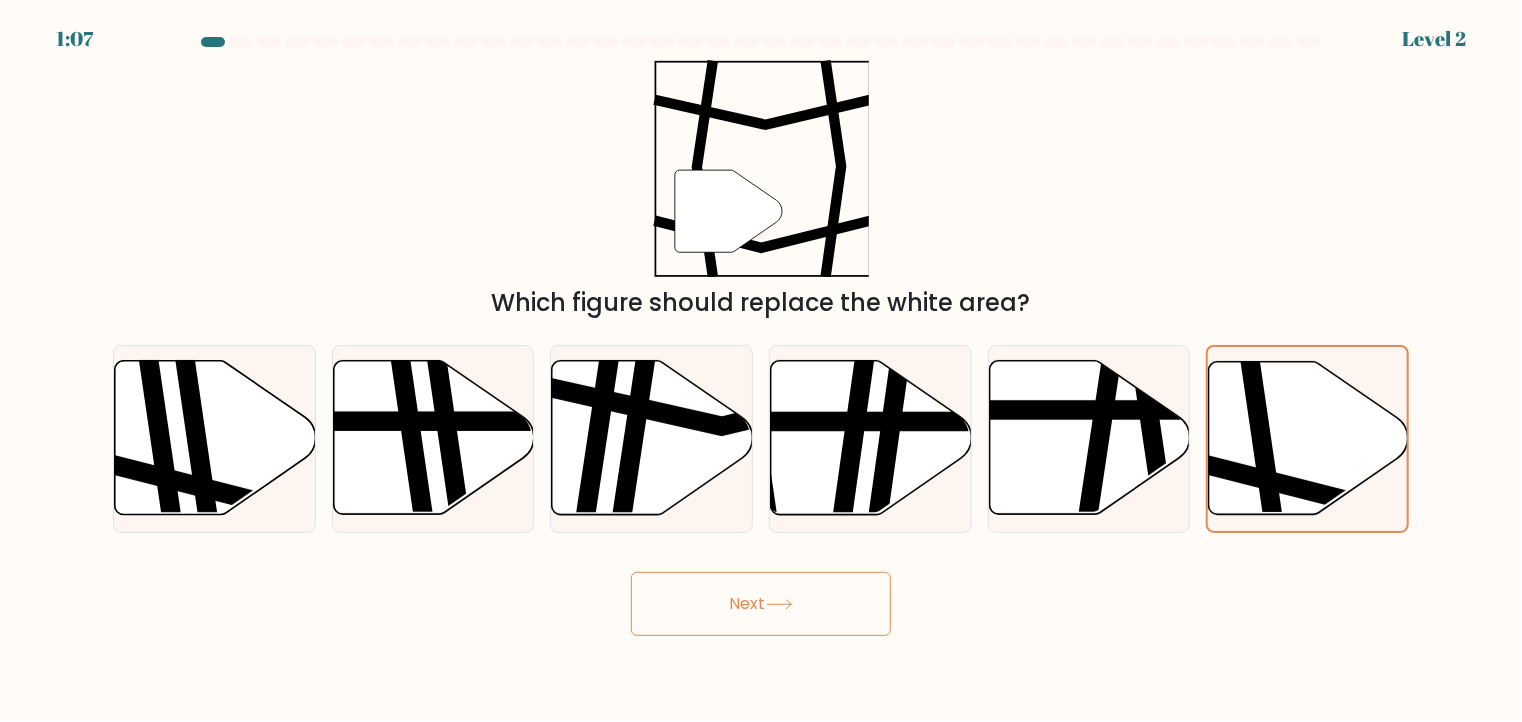 click on "Next" at bounding box center (761, 604) 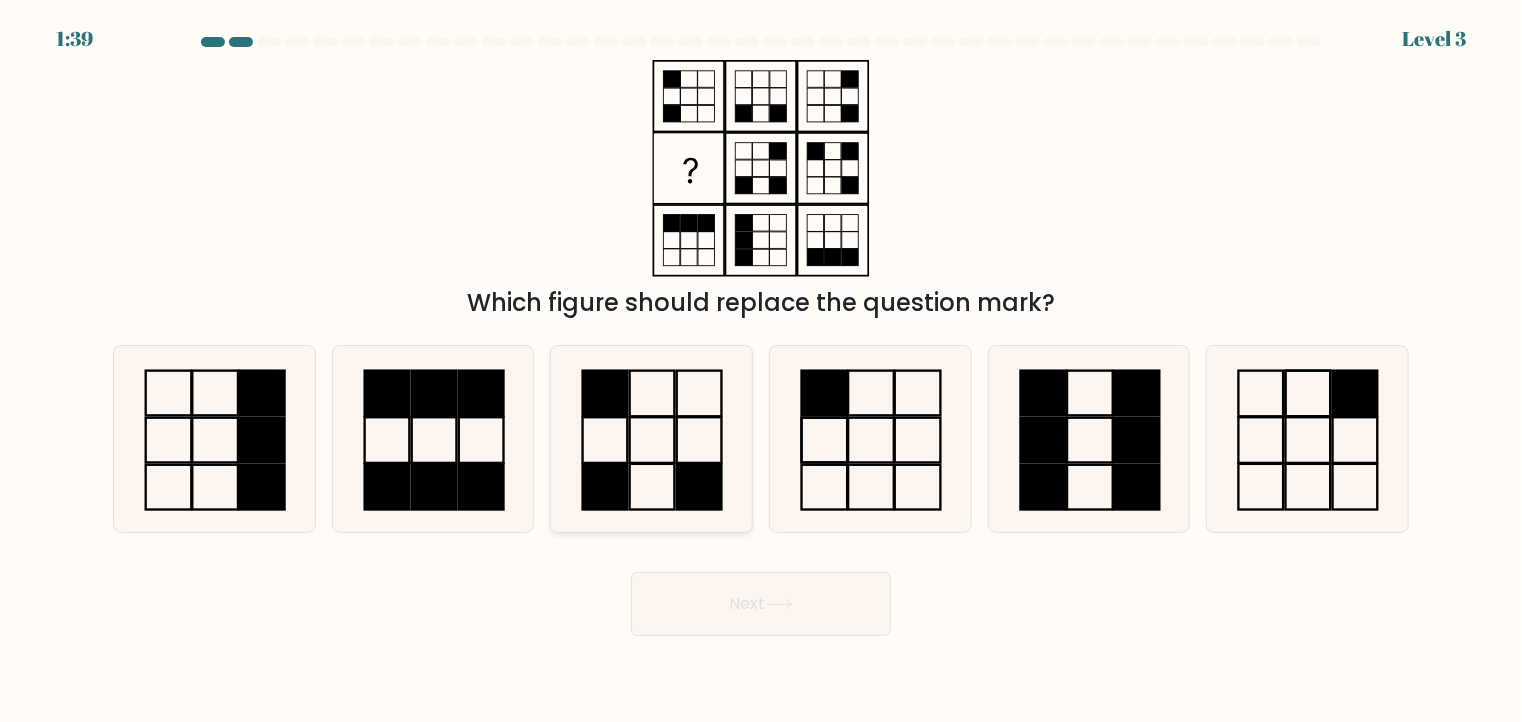 click 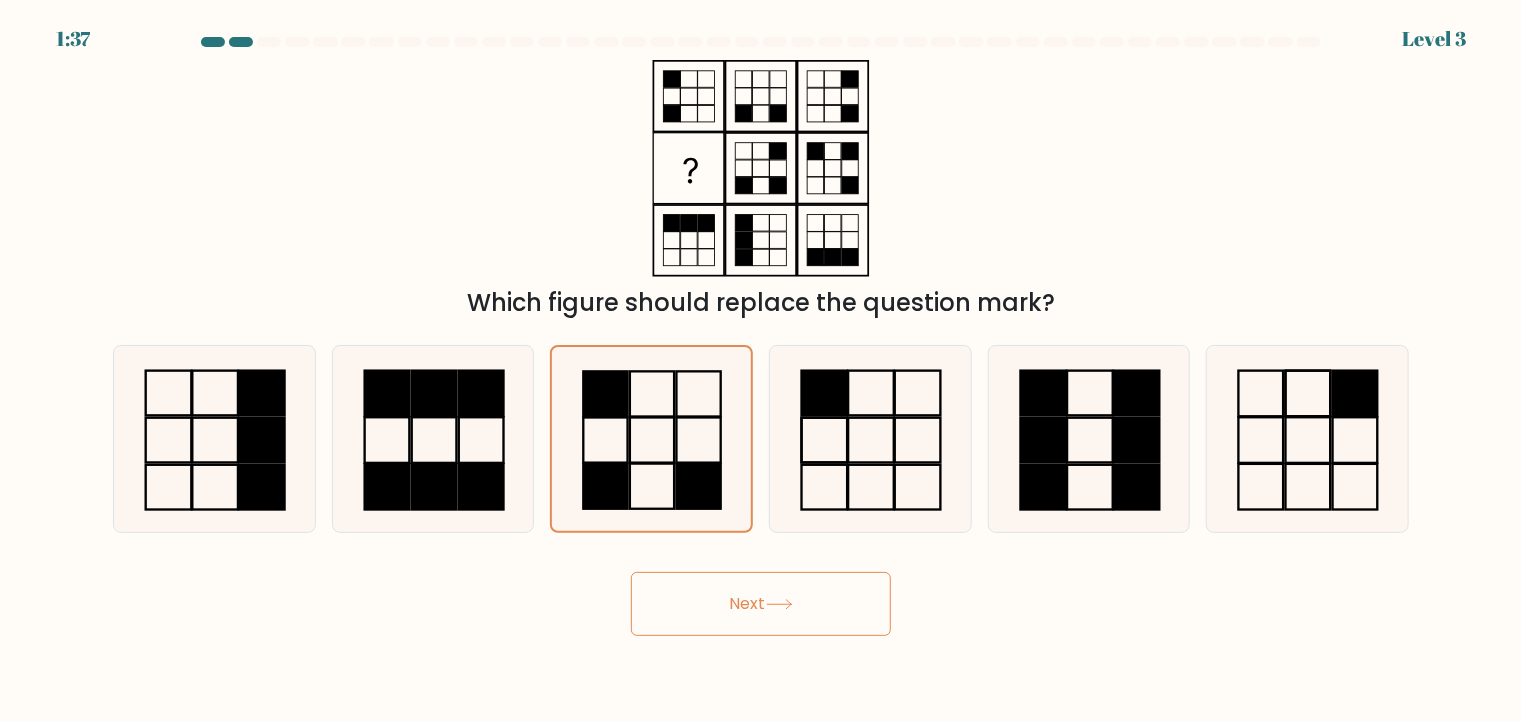 click on "Next" at bounding box center [761, 604] 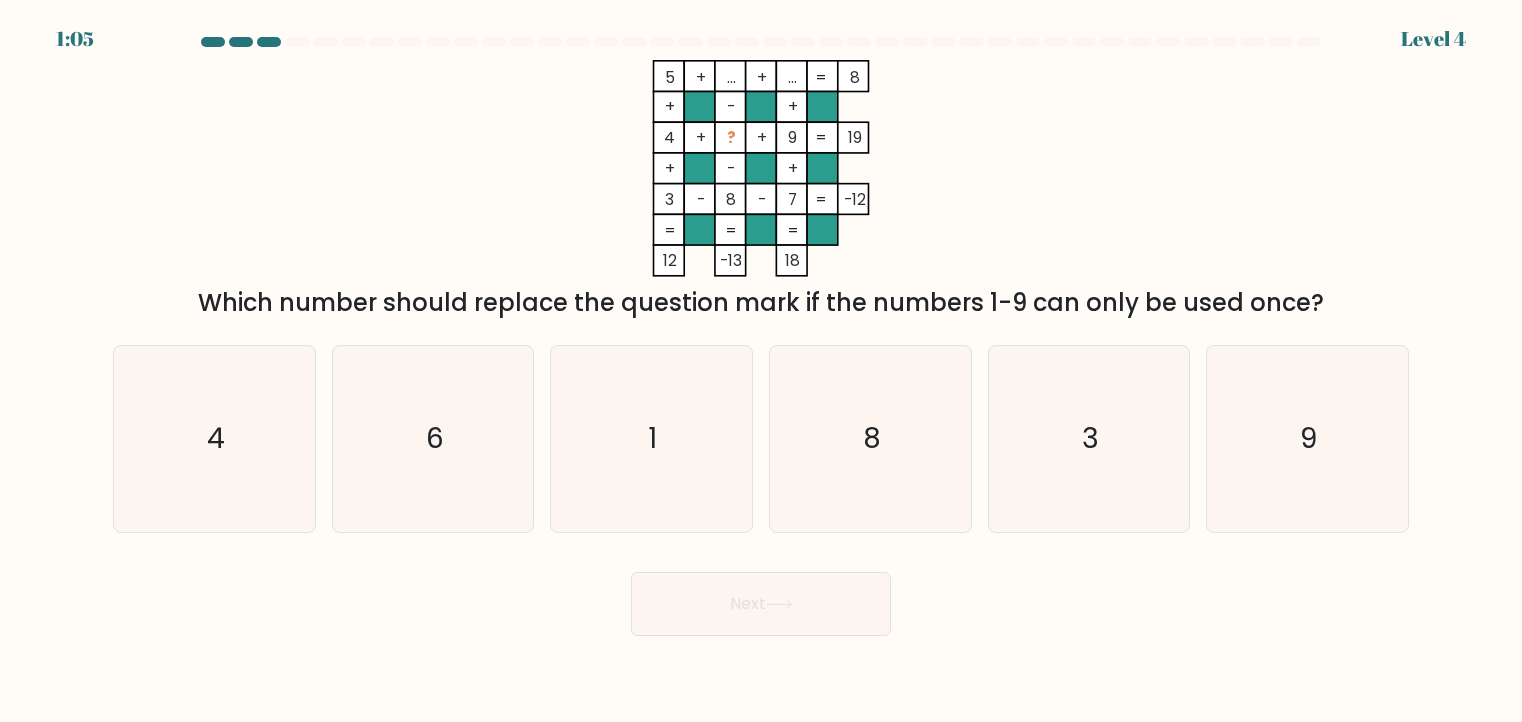 scroll, scrollTop: 0, scrollLeft: 0, axis: both 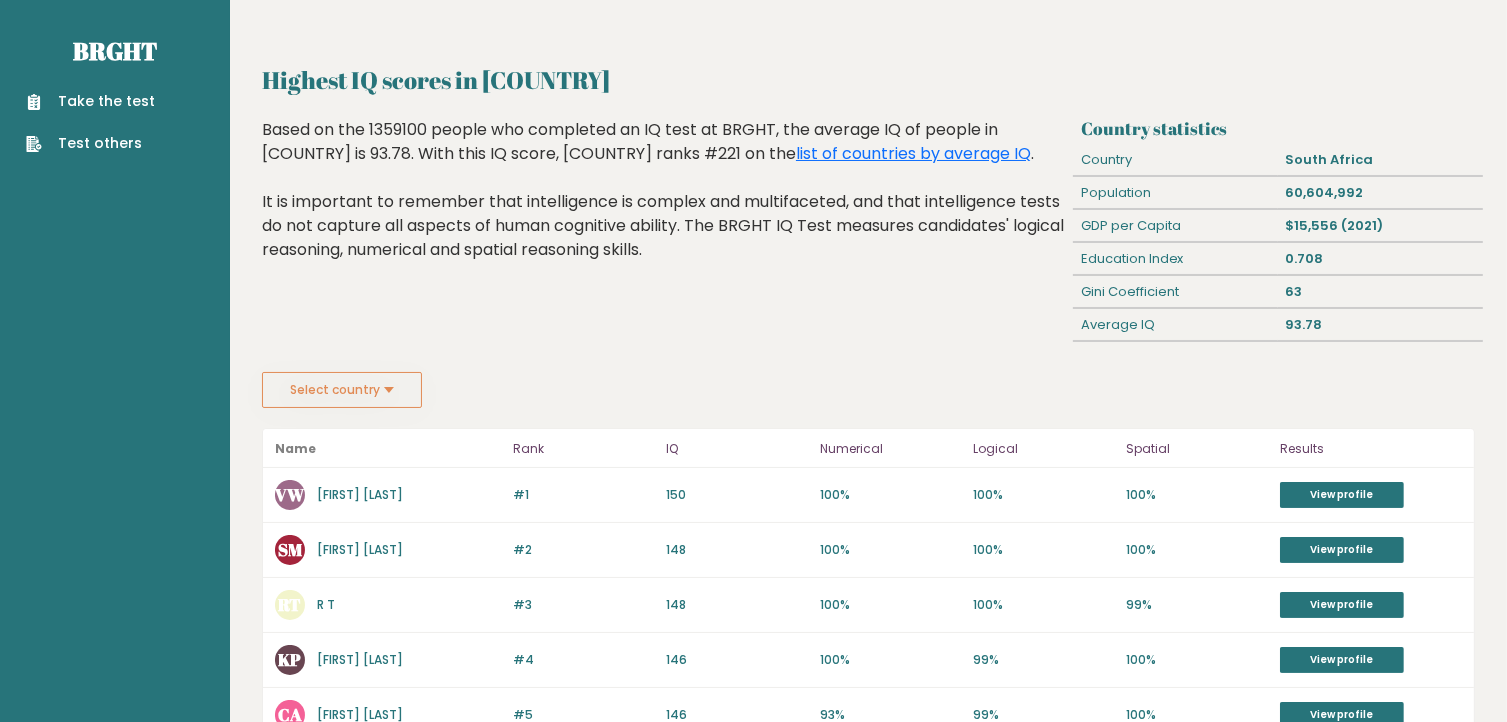 click on "Take the test
Test others" at bounding box center (90, 122) 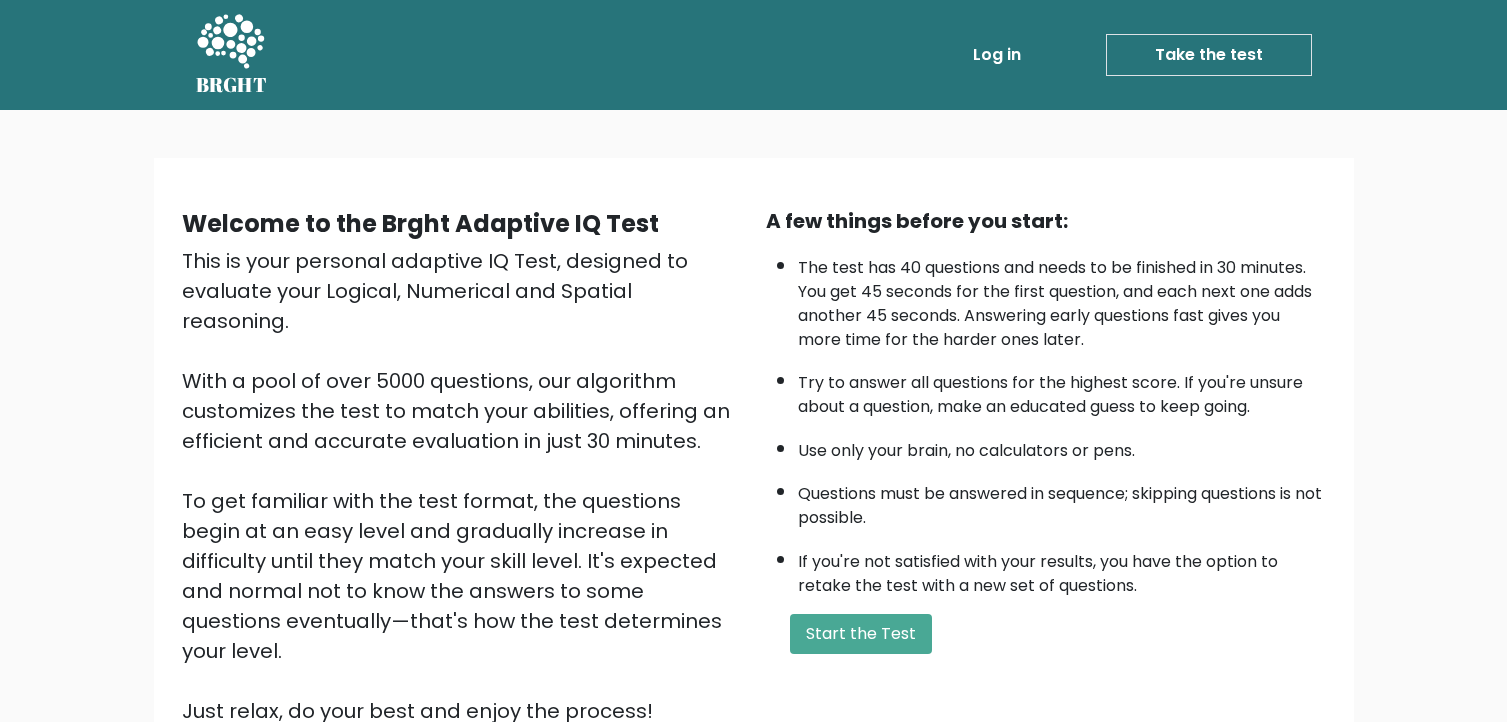 scroll, scrollTop: 0, scrollLeft: 0, axis: both 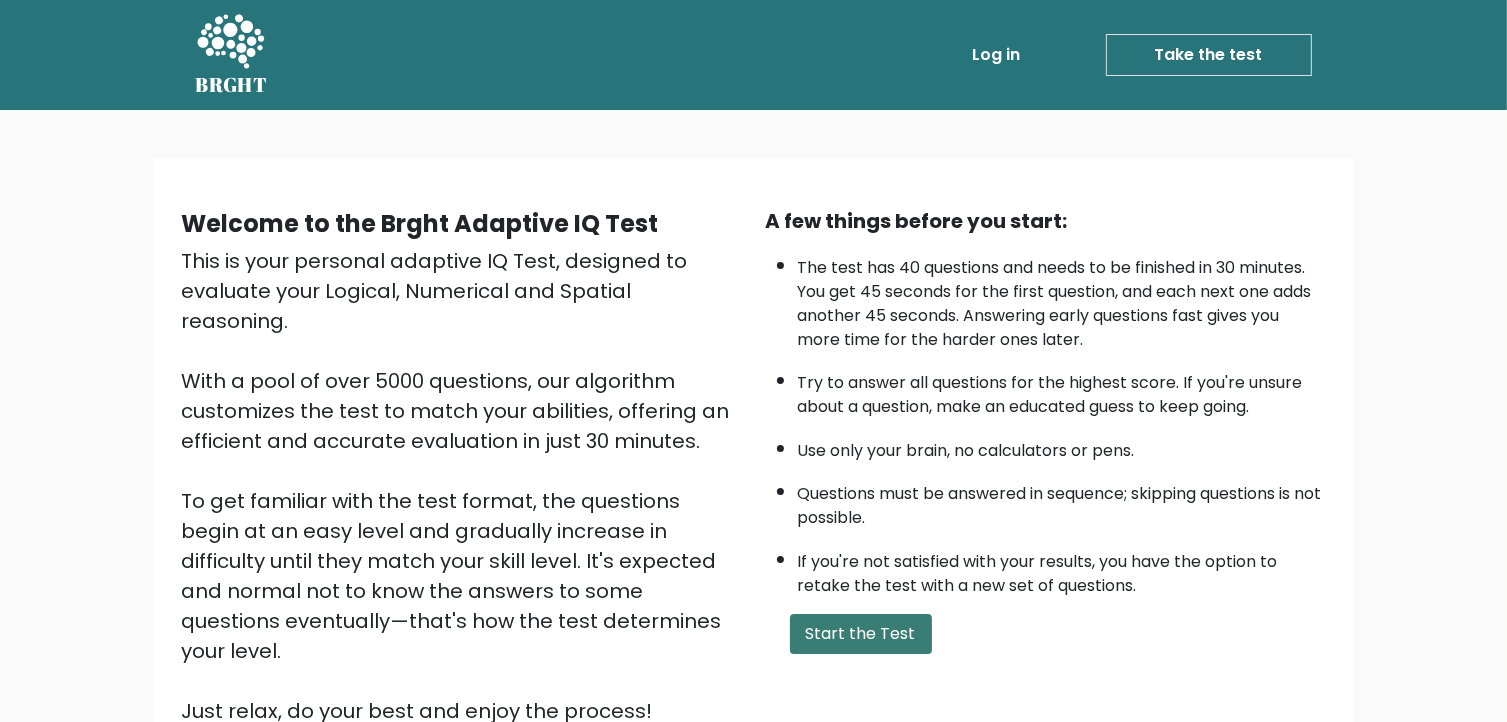 click on "Start the Test" at bounding box center (861, 634) 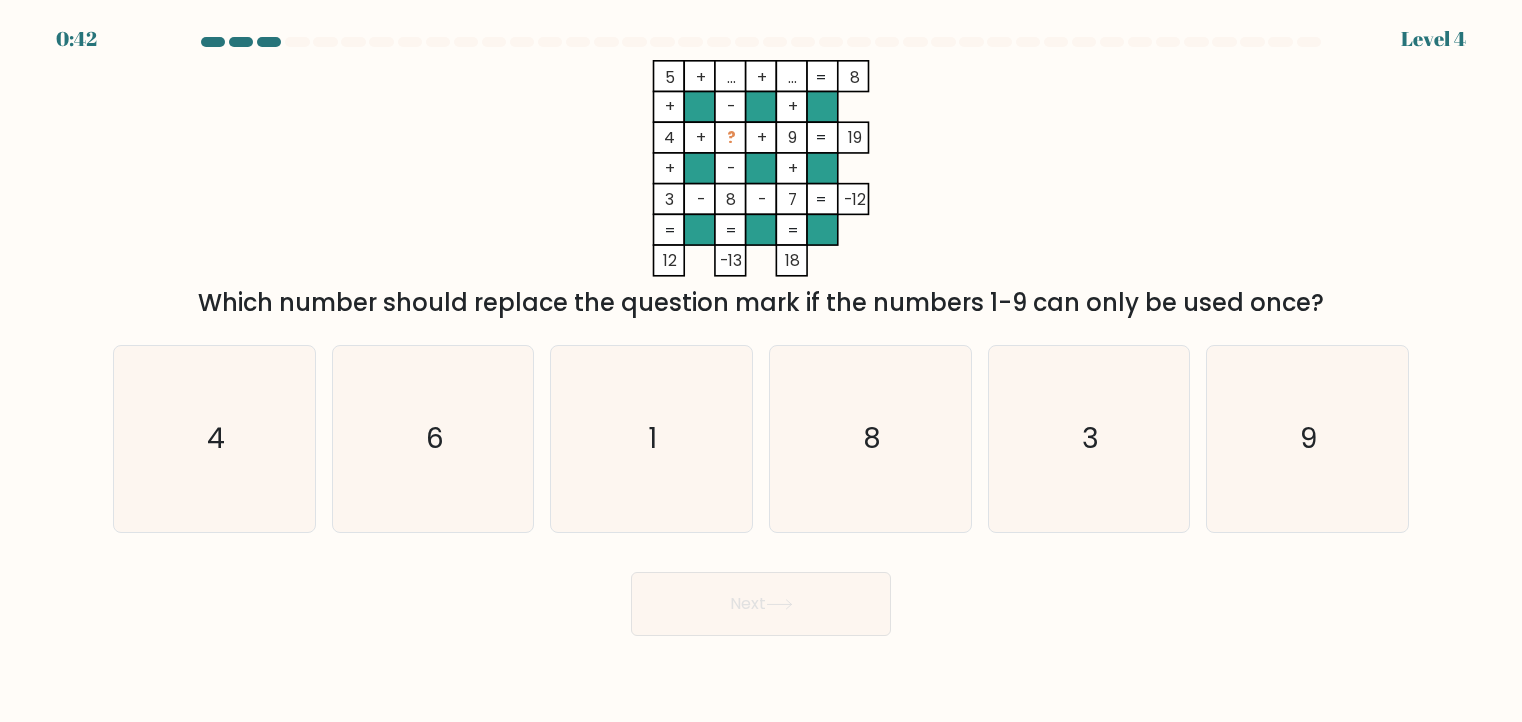 scroll, scrollTop: 0, scrollLeft: 0, axis: both 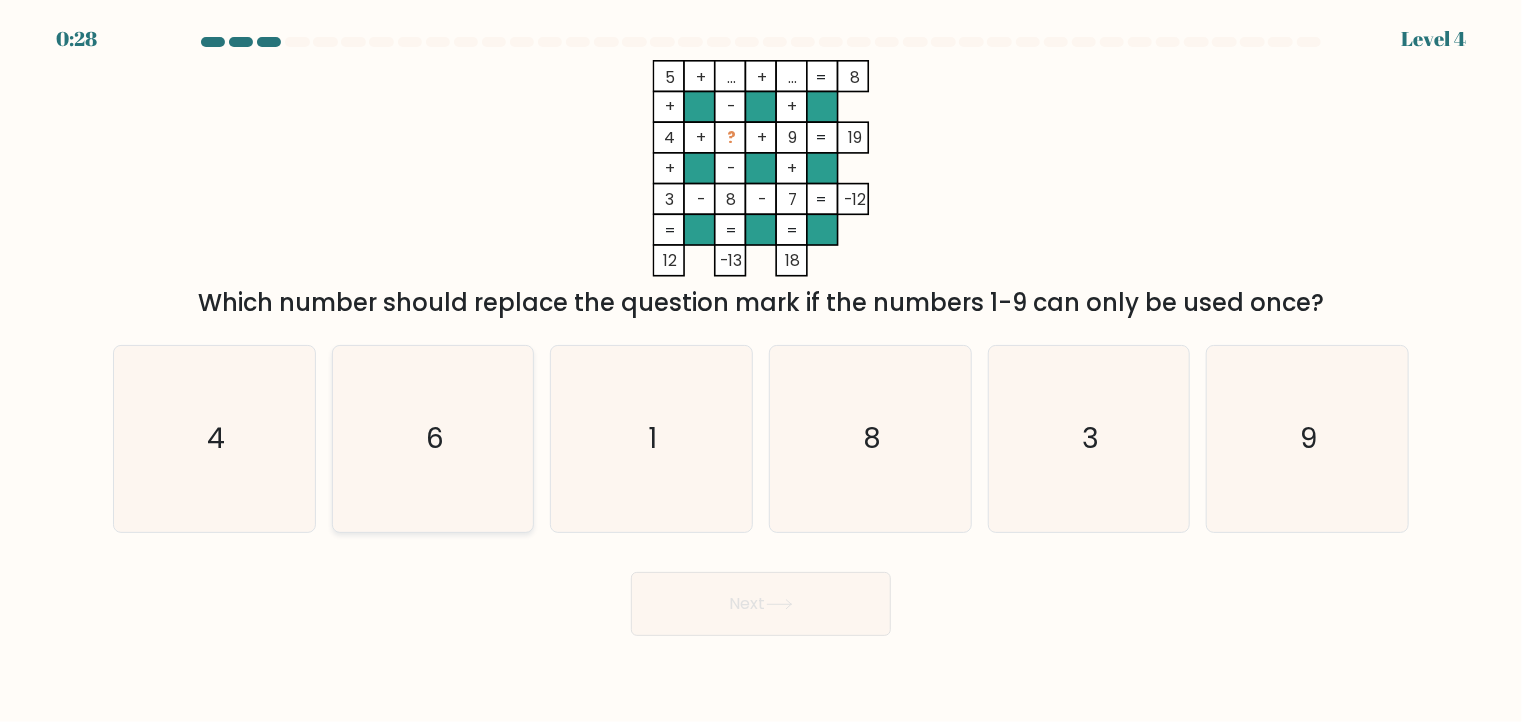 click on "6" 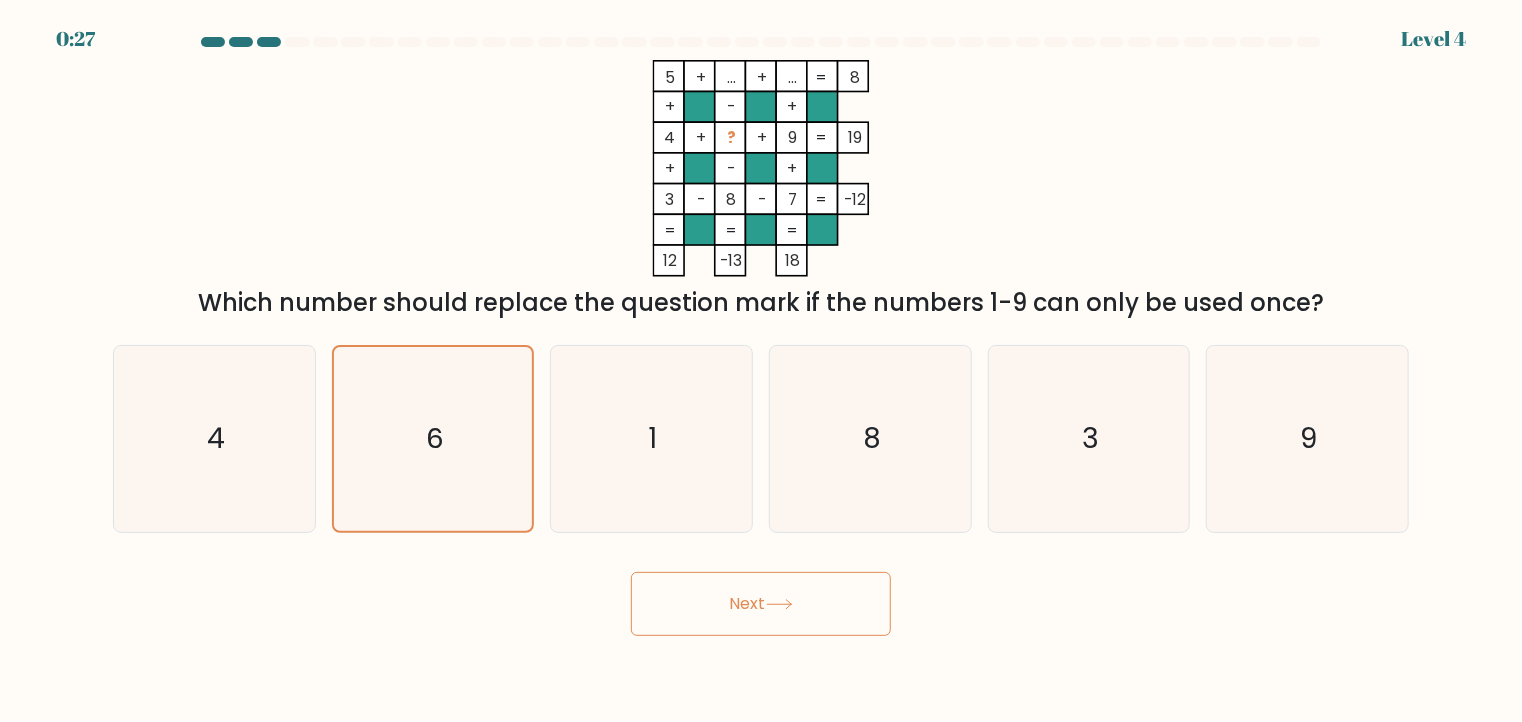 click on "Next" at bounding box center [761, 604] 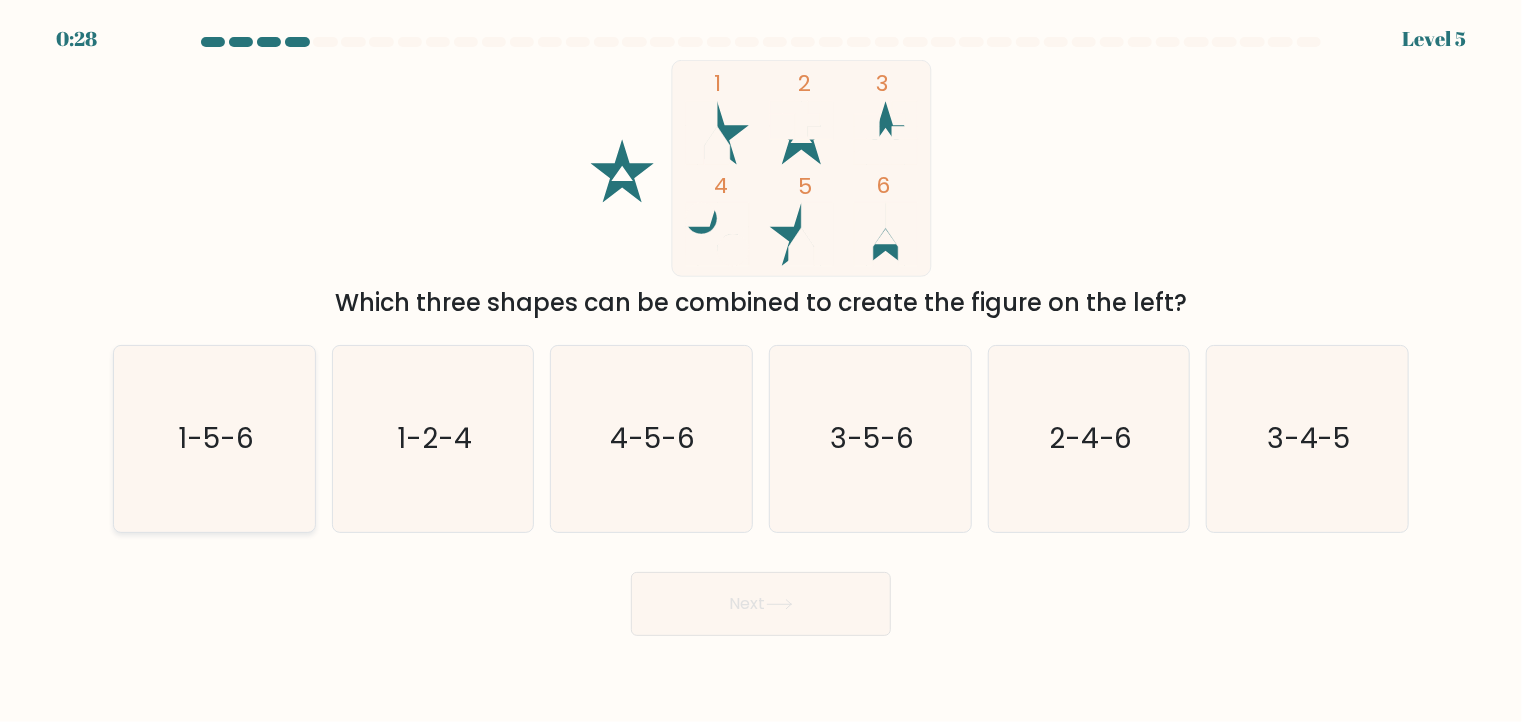 click on "1-5-6" 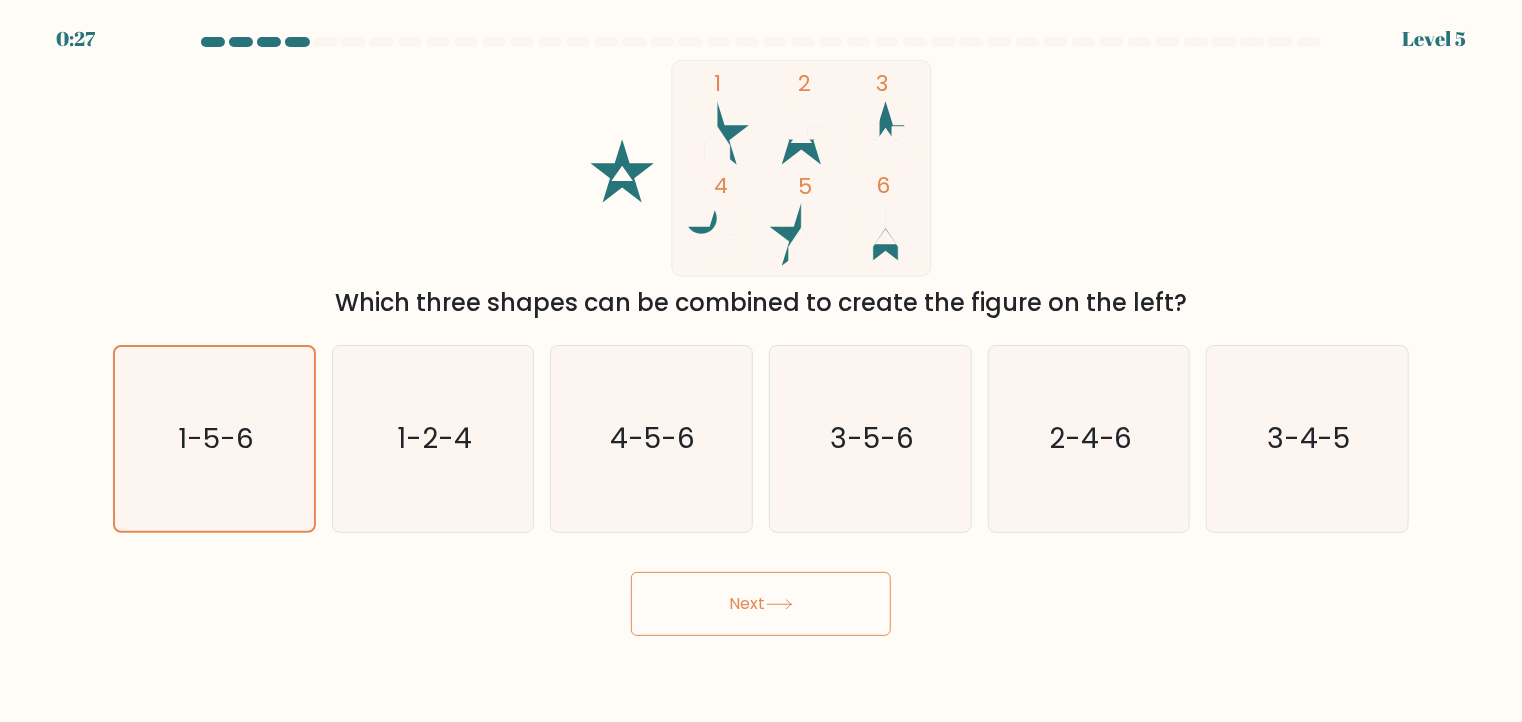 click on "Next" at bounding box center (761, 604) 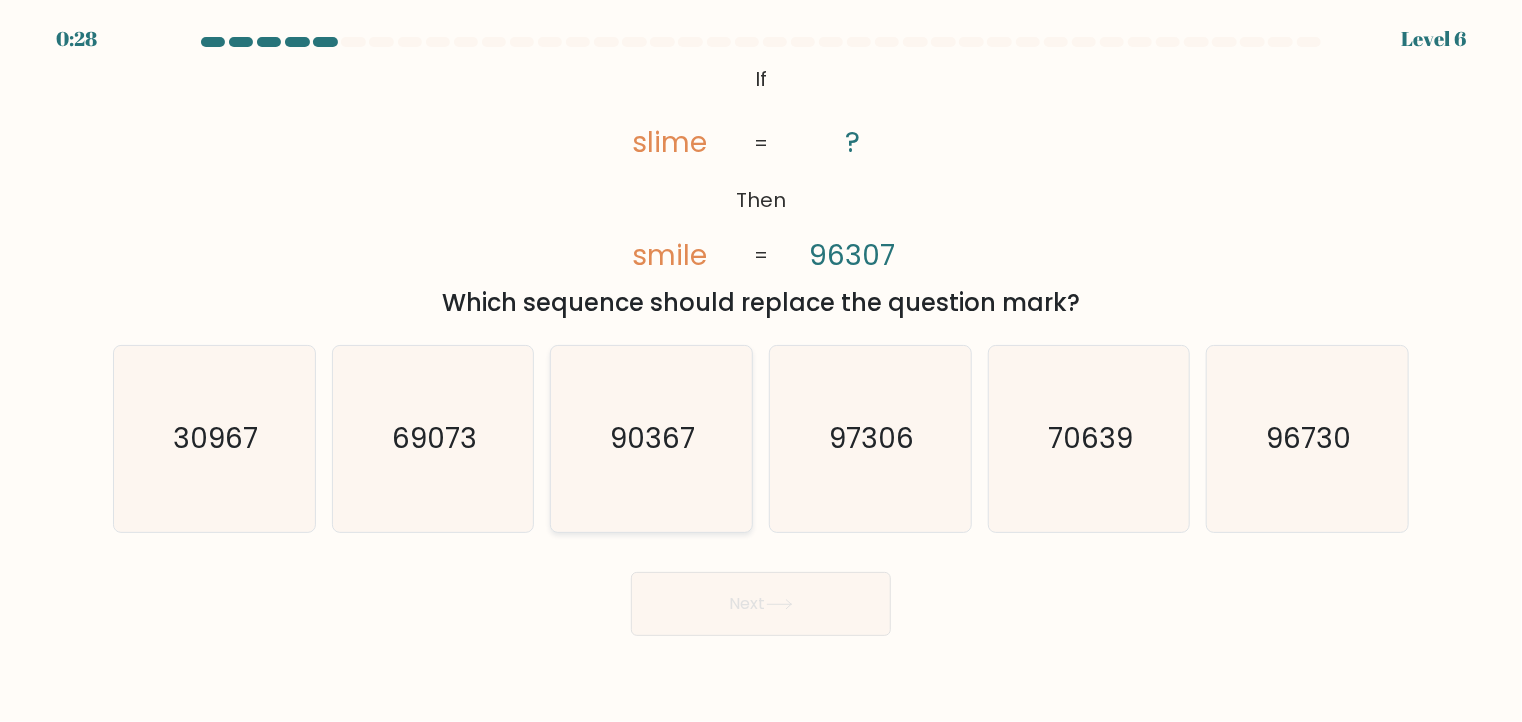 click on "90367" 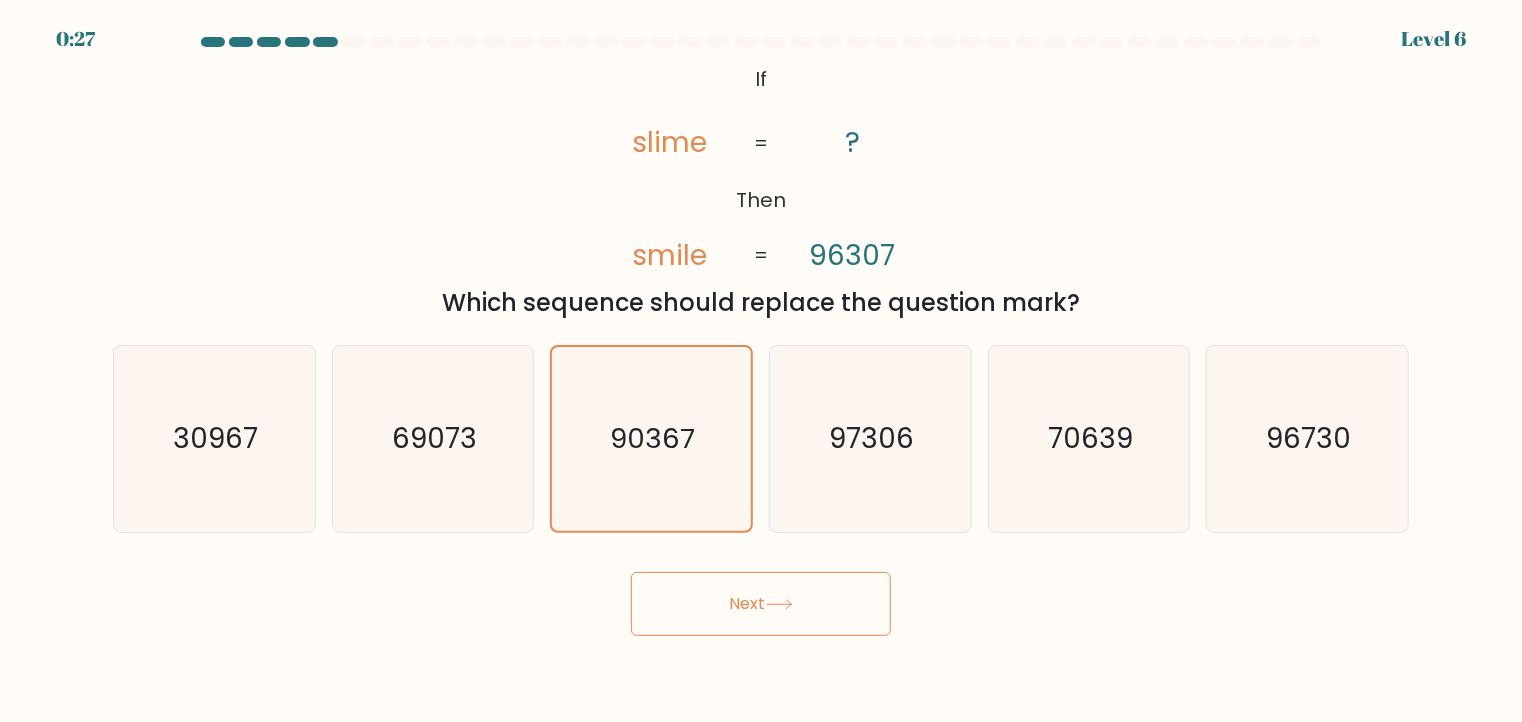 click on "Next" at bounding box center [761, 604] 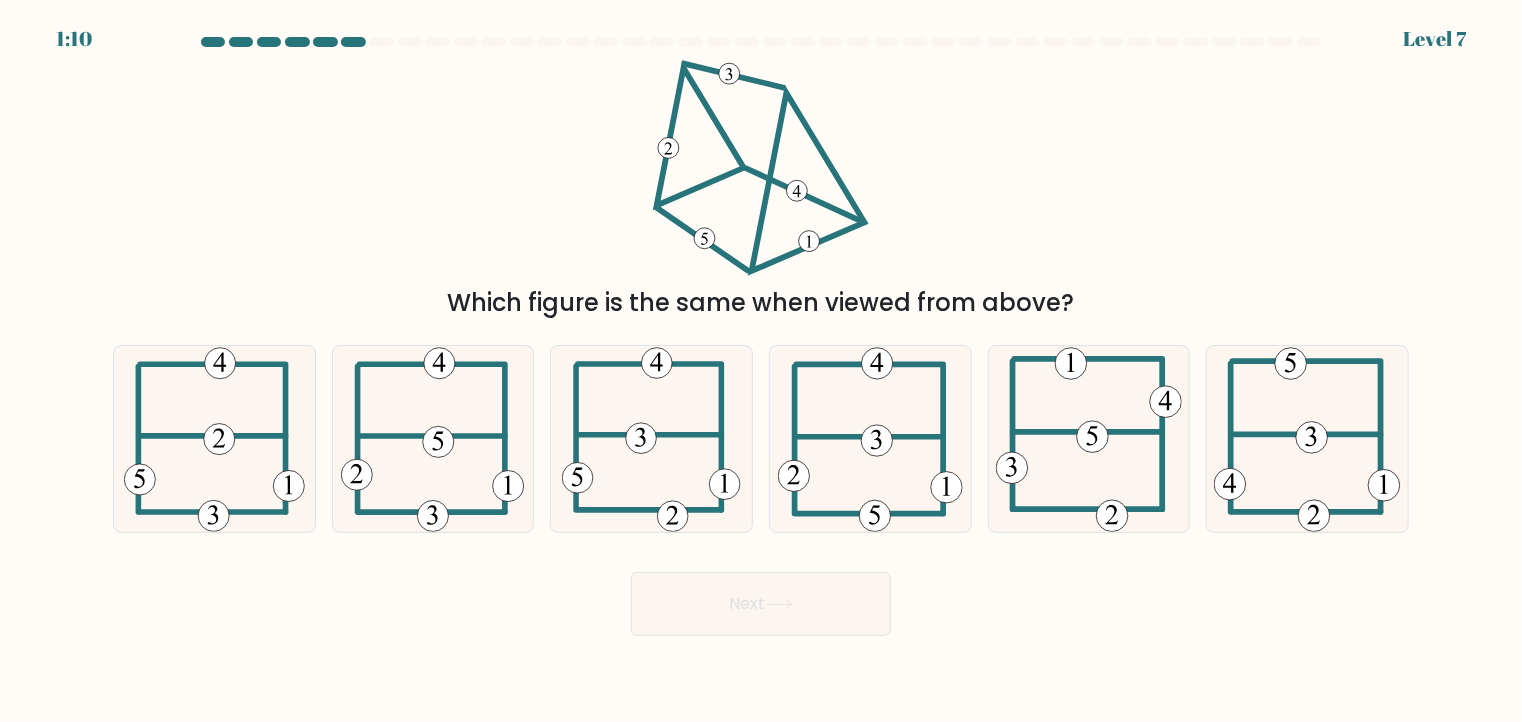 click on "Next" at bounding box center [761, 604] 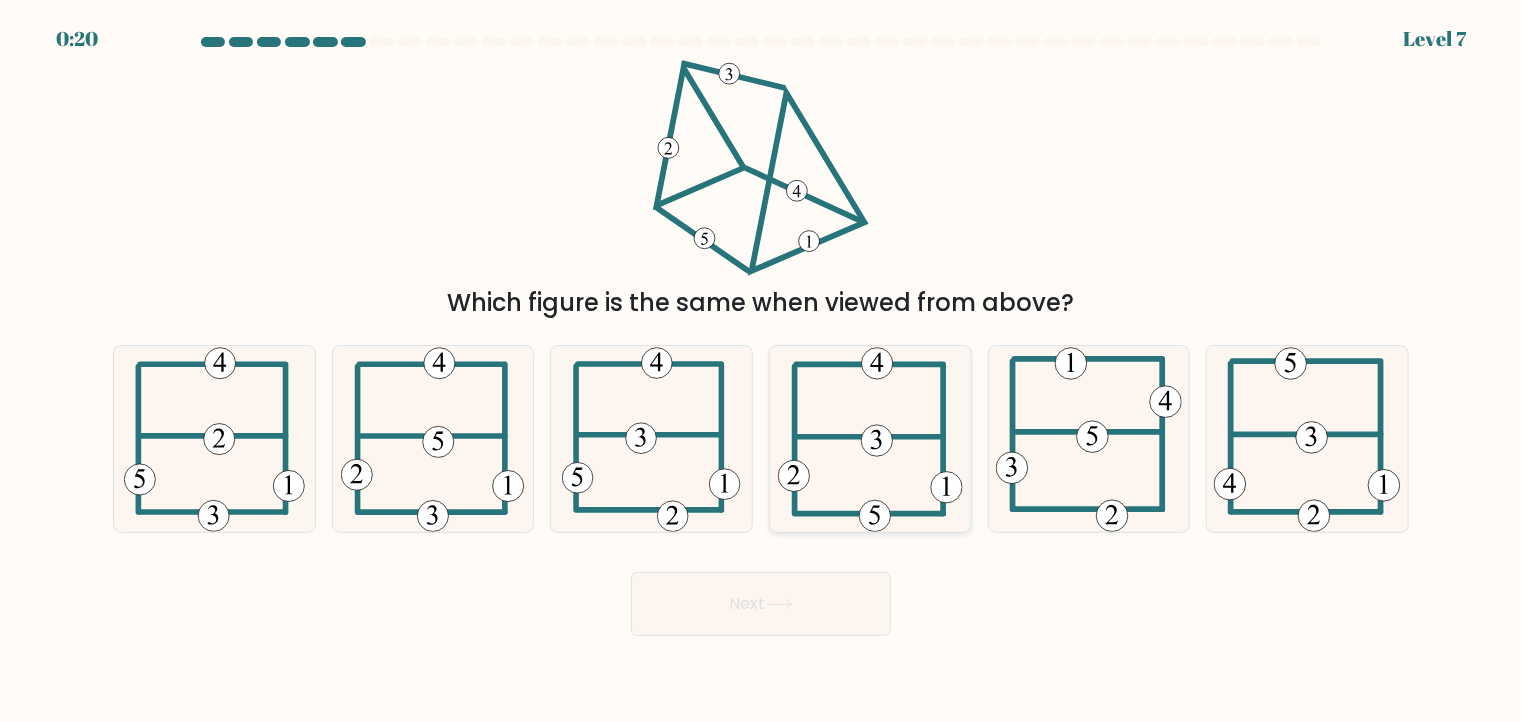 click 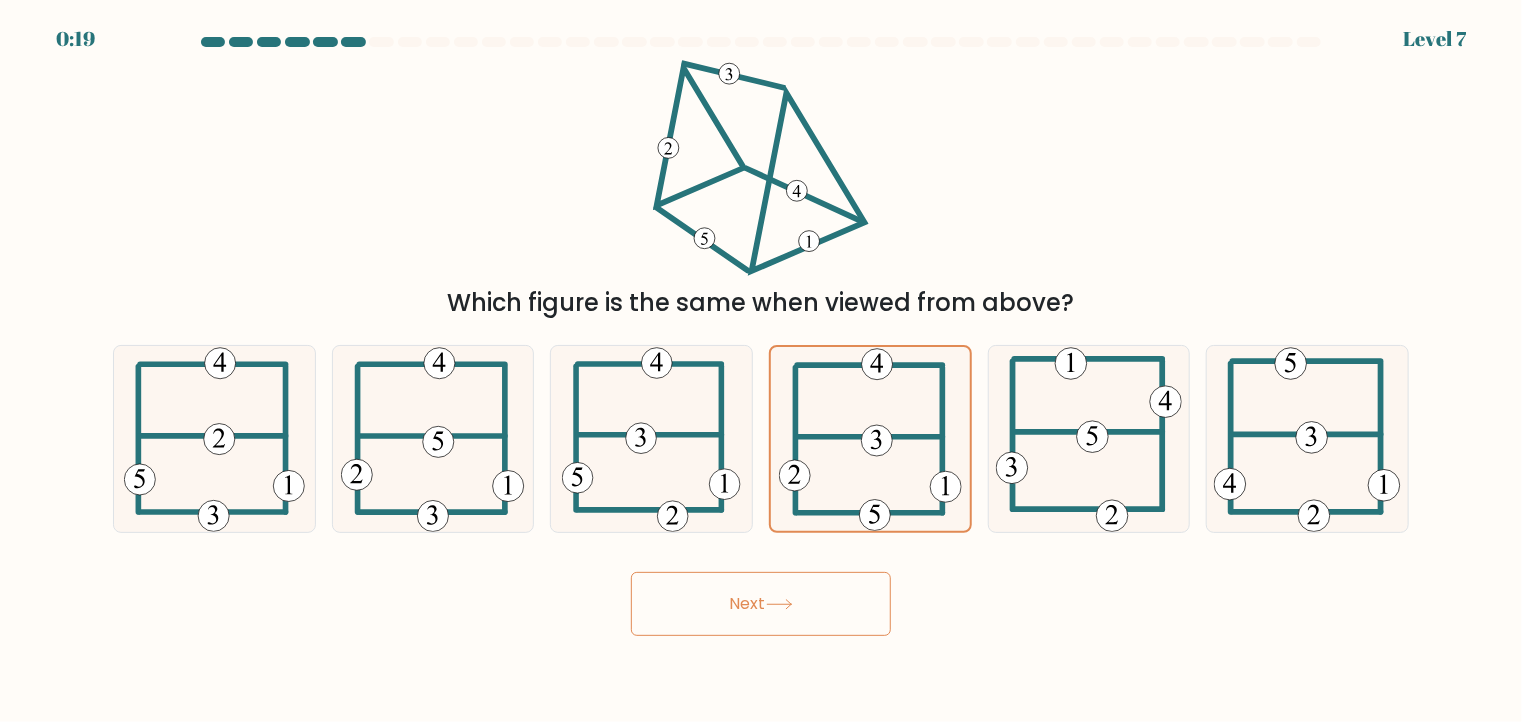 click 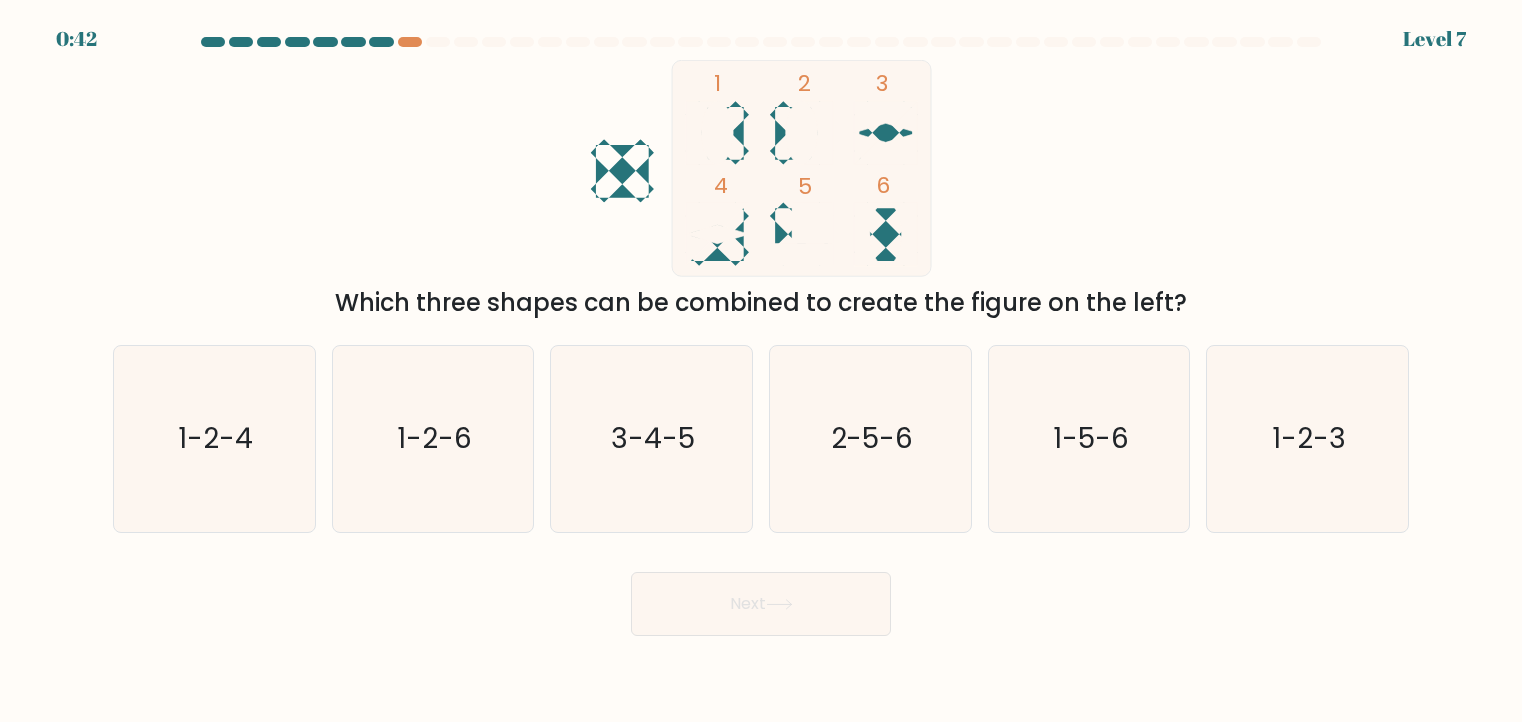 scroll, scrollTop: 0, scrollLeft: 0, axis: both 